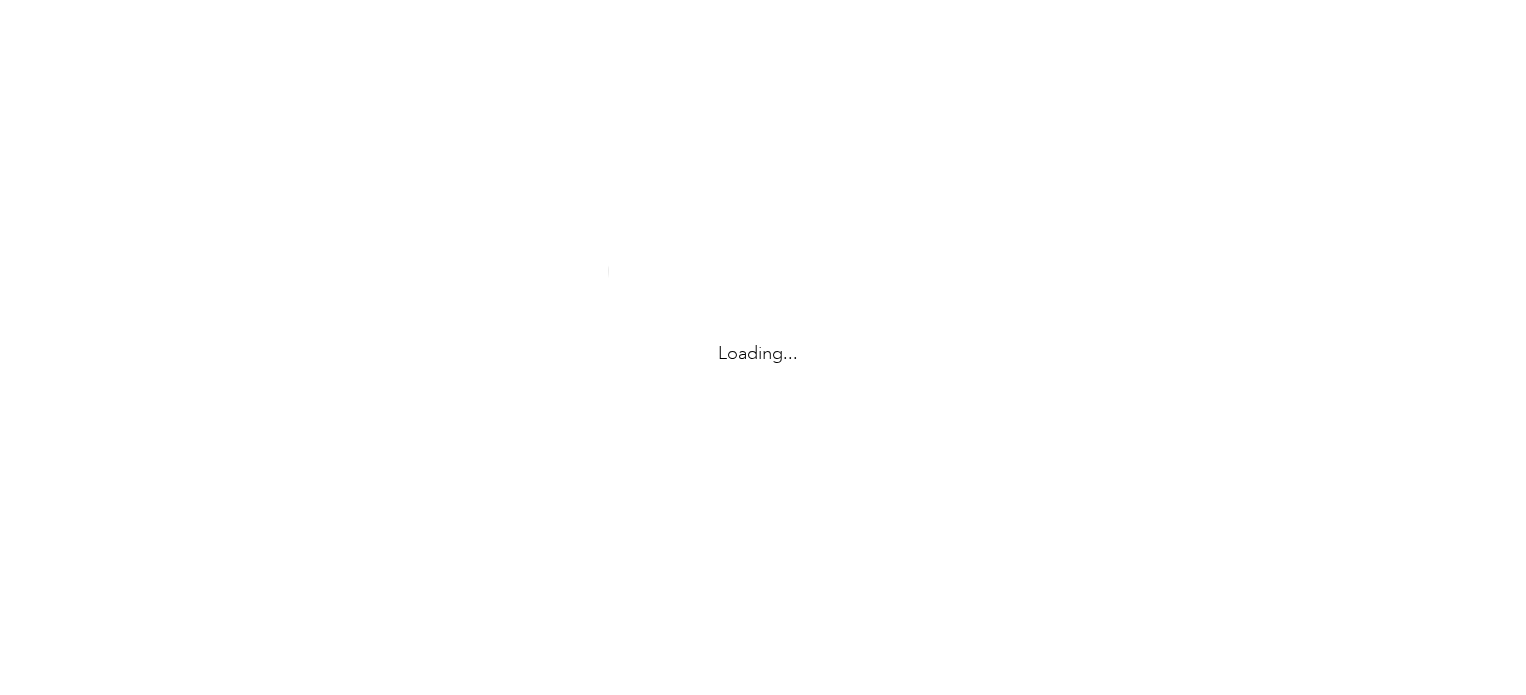 scroll, scrollTop: 0, scrollLeft: 0, axis: both 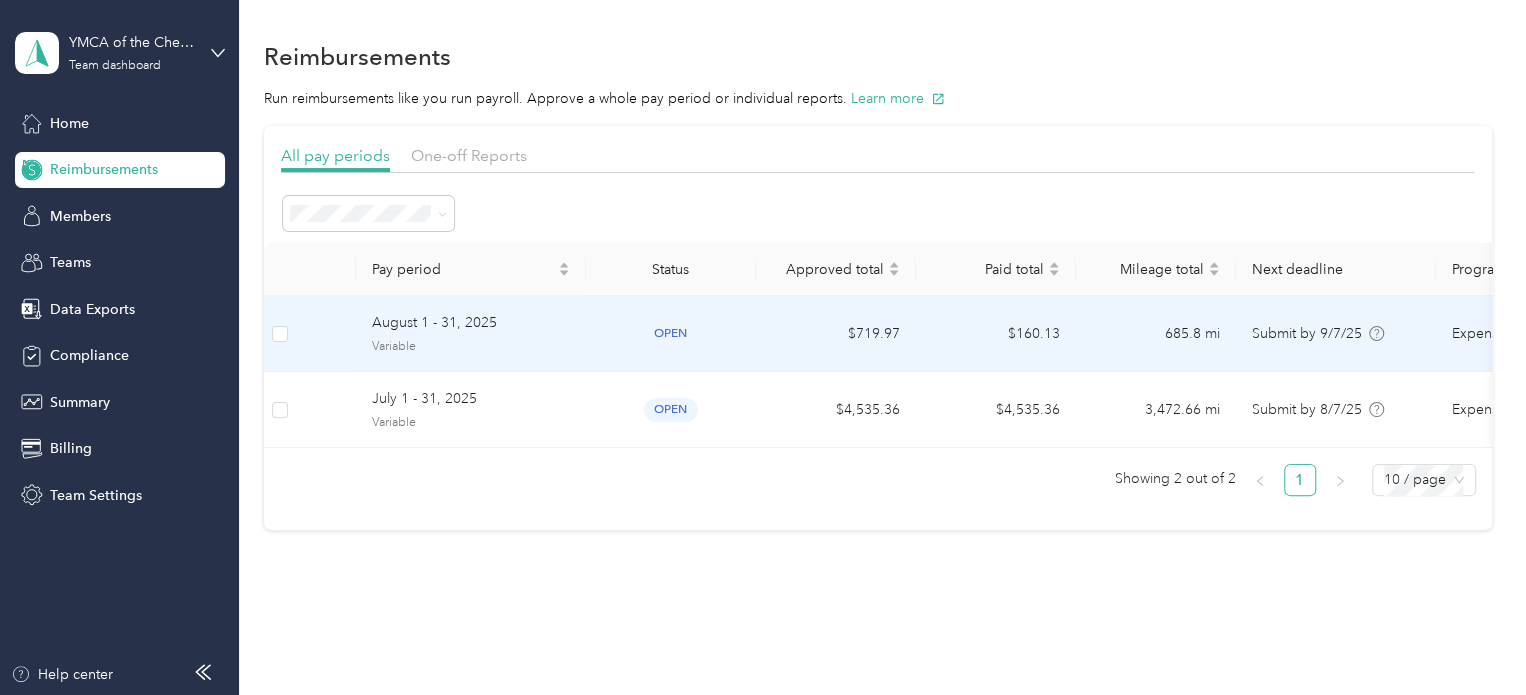 click on "August 1 - 31, 2025 Variable" at bounding box center (471, 334) 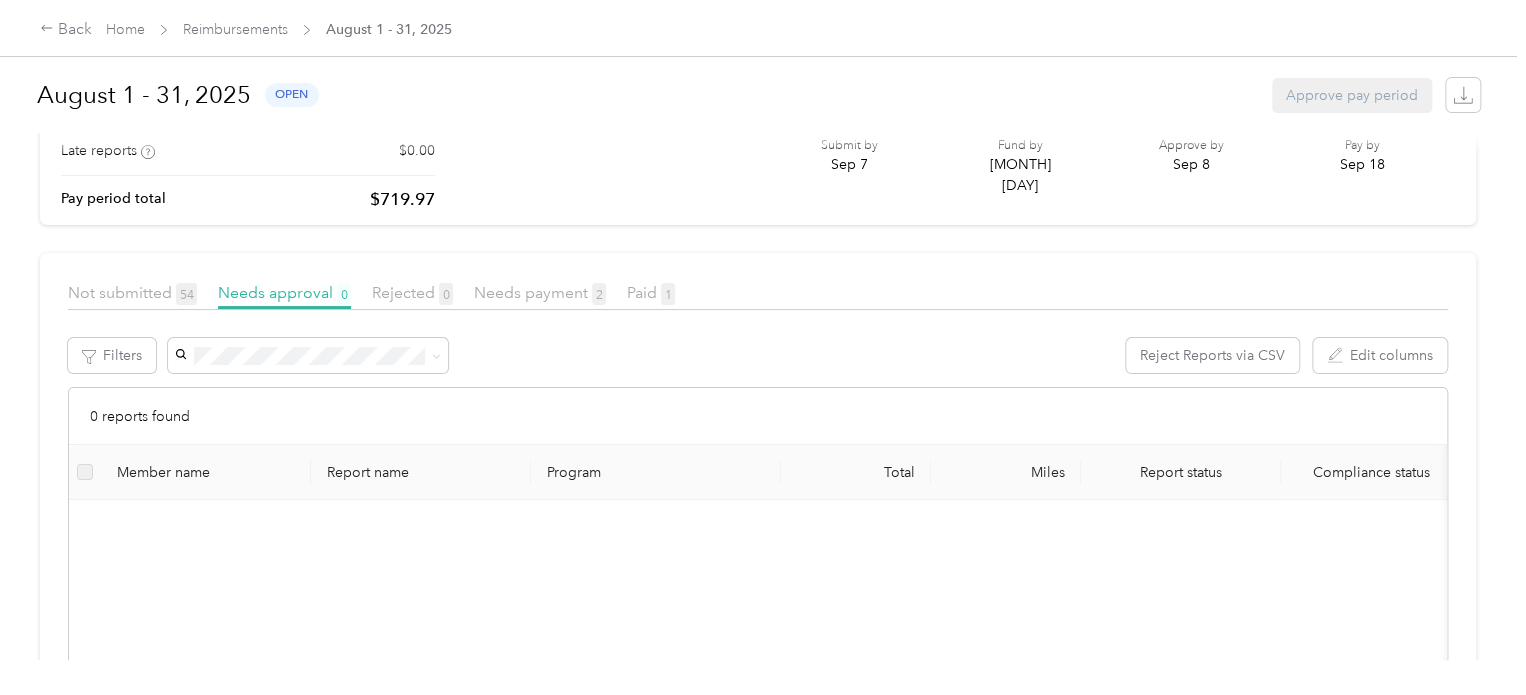 scroll, scrollTop: 0, scrollLeft: 0, axis: both 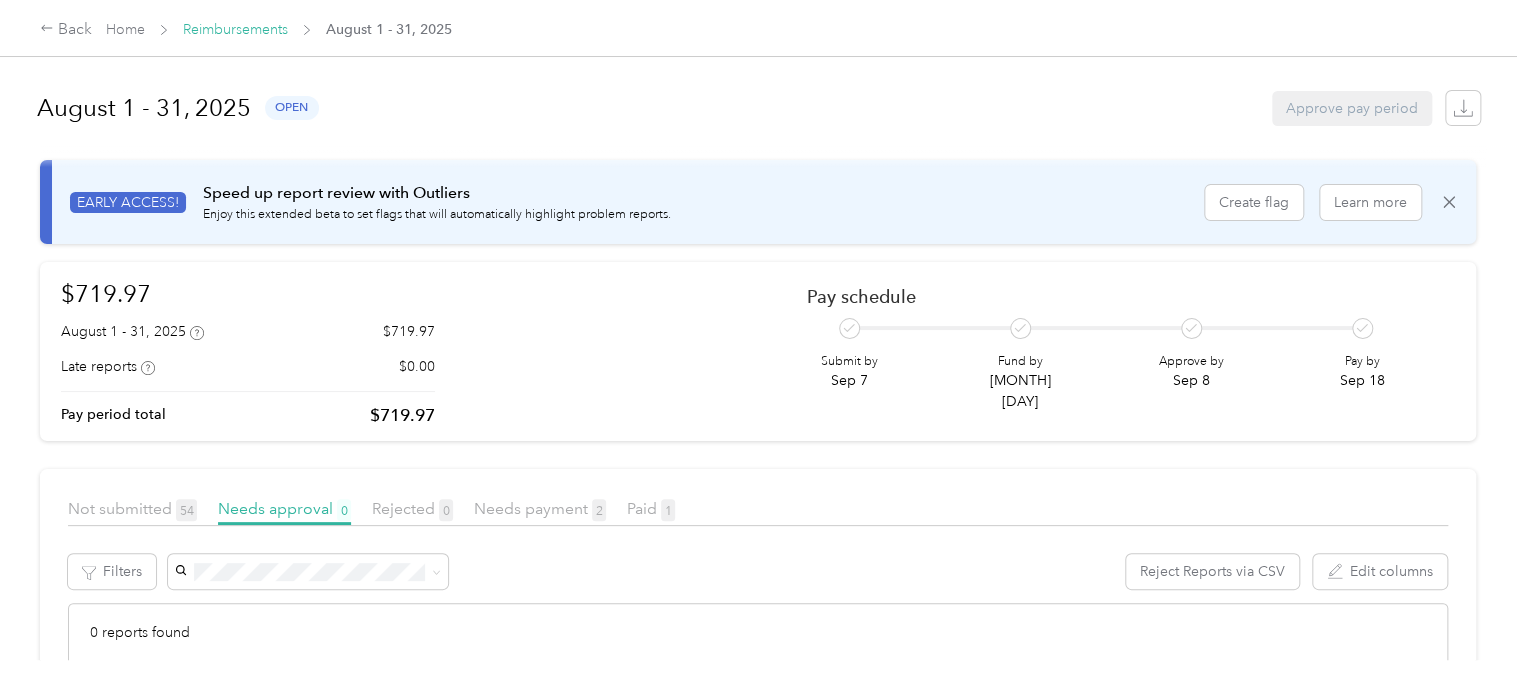 click on "Reimbursements" at bounding box center [235, 29] 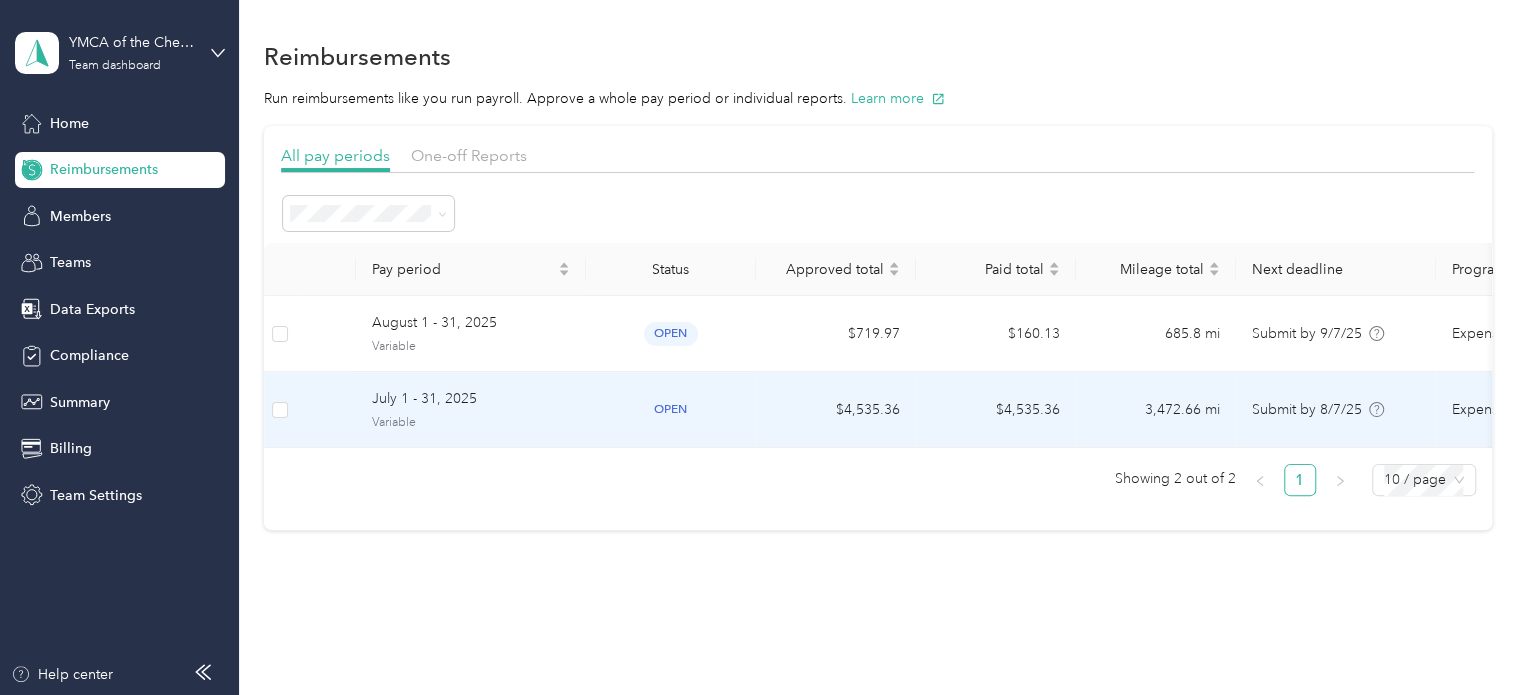 click on "July 1 - 31, 2025 Variable" at bounding box center (471, 409) 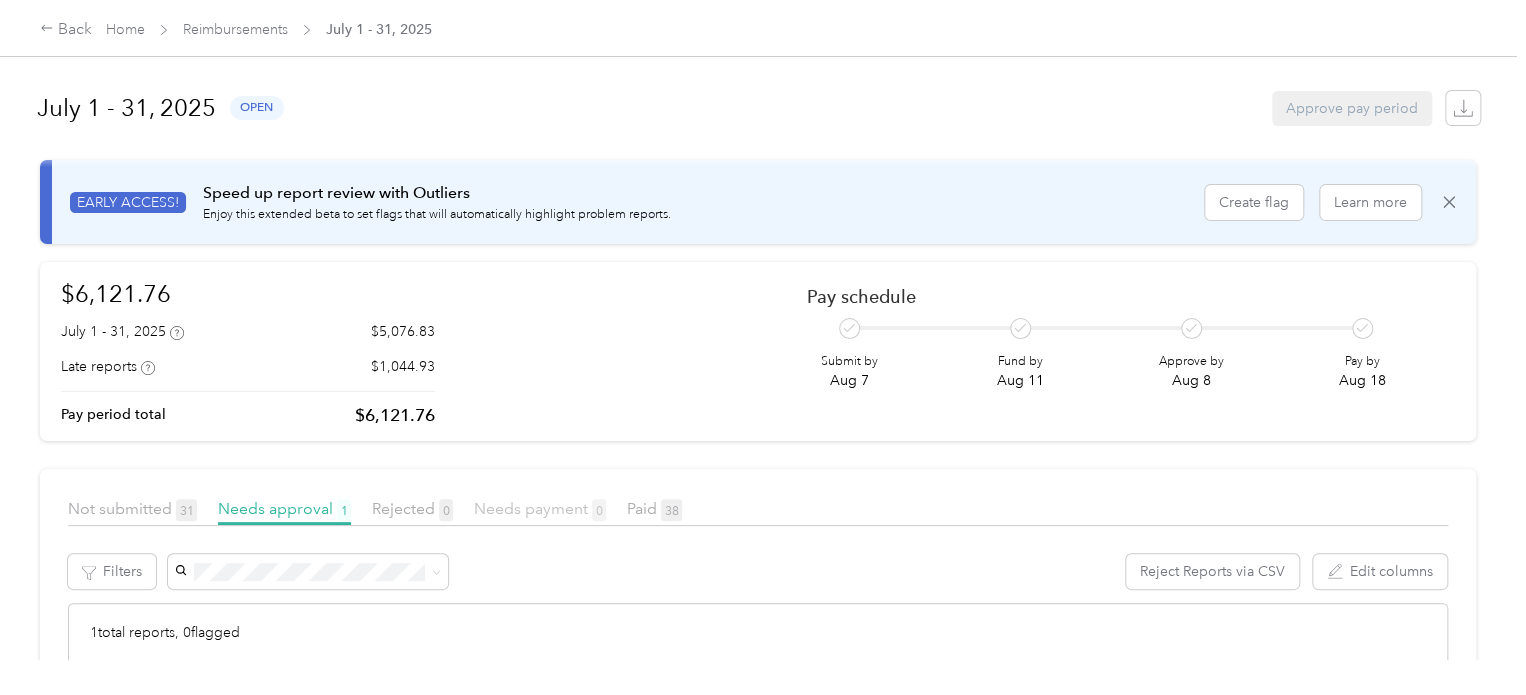 scroll, scrollTop: 200, scrollLeft: 0, axis: vertical 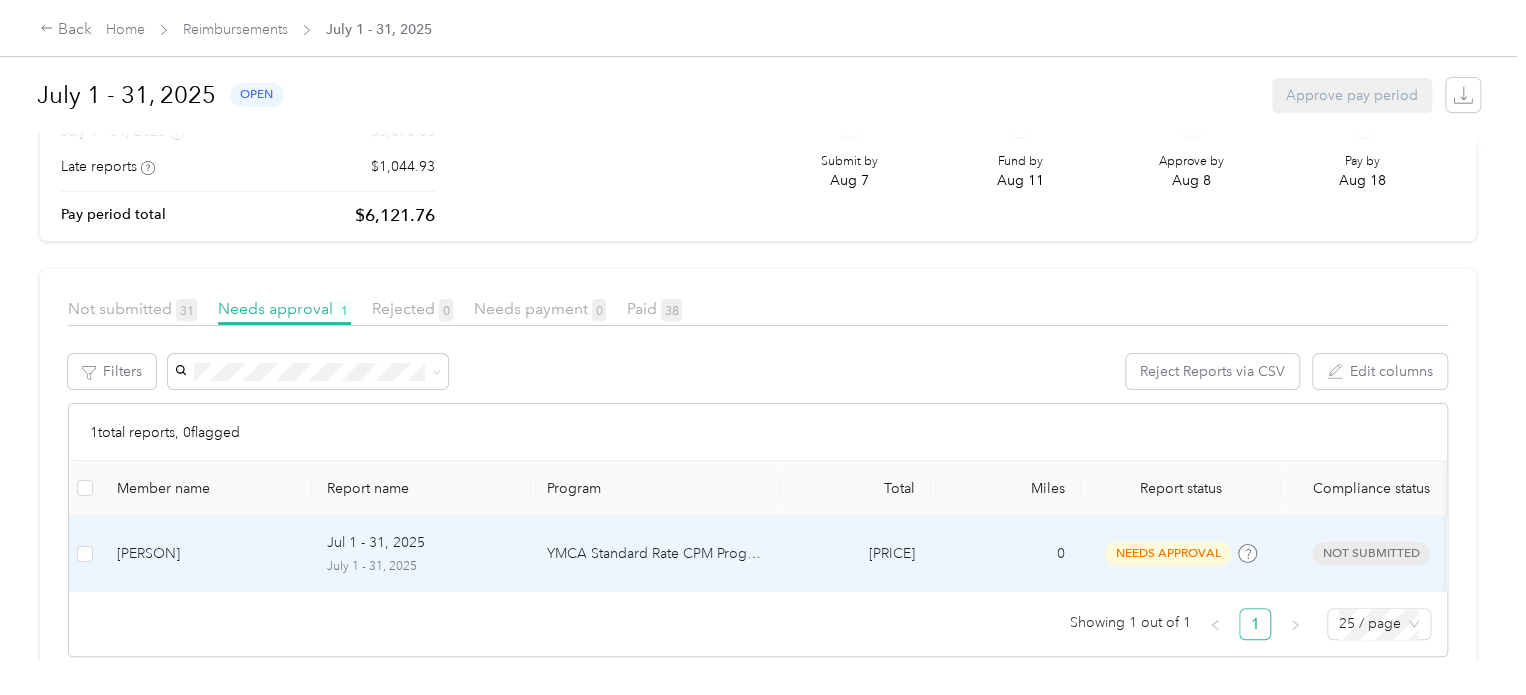 click on "[PERSON]" at bounding box center [206, 554] 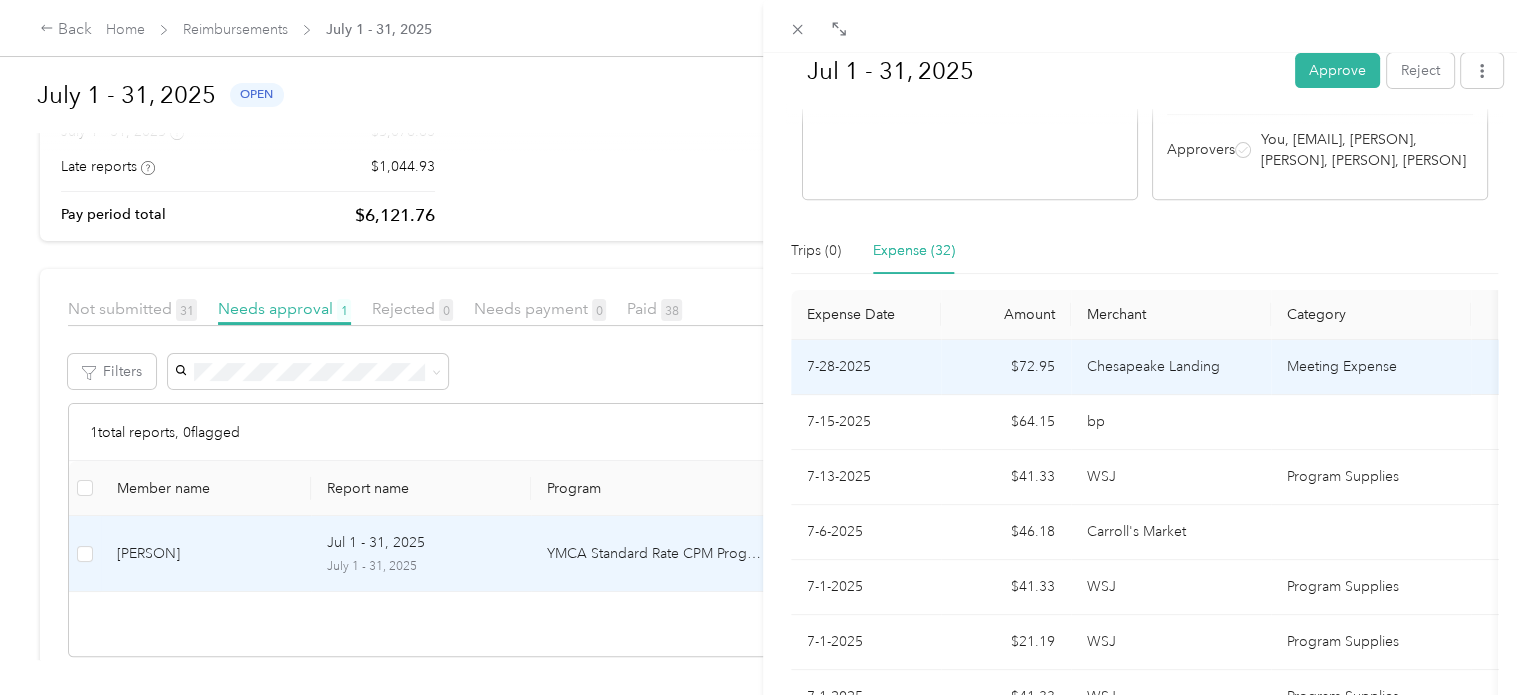 scroll, scrollTop: 400, scrollLeft: 0, axis: vertical 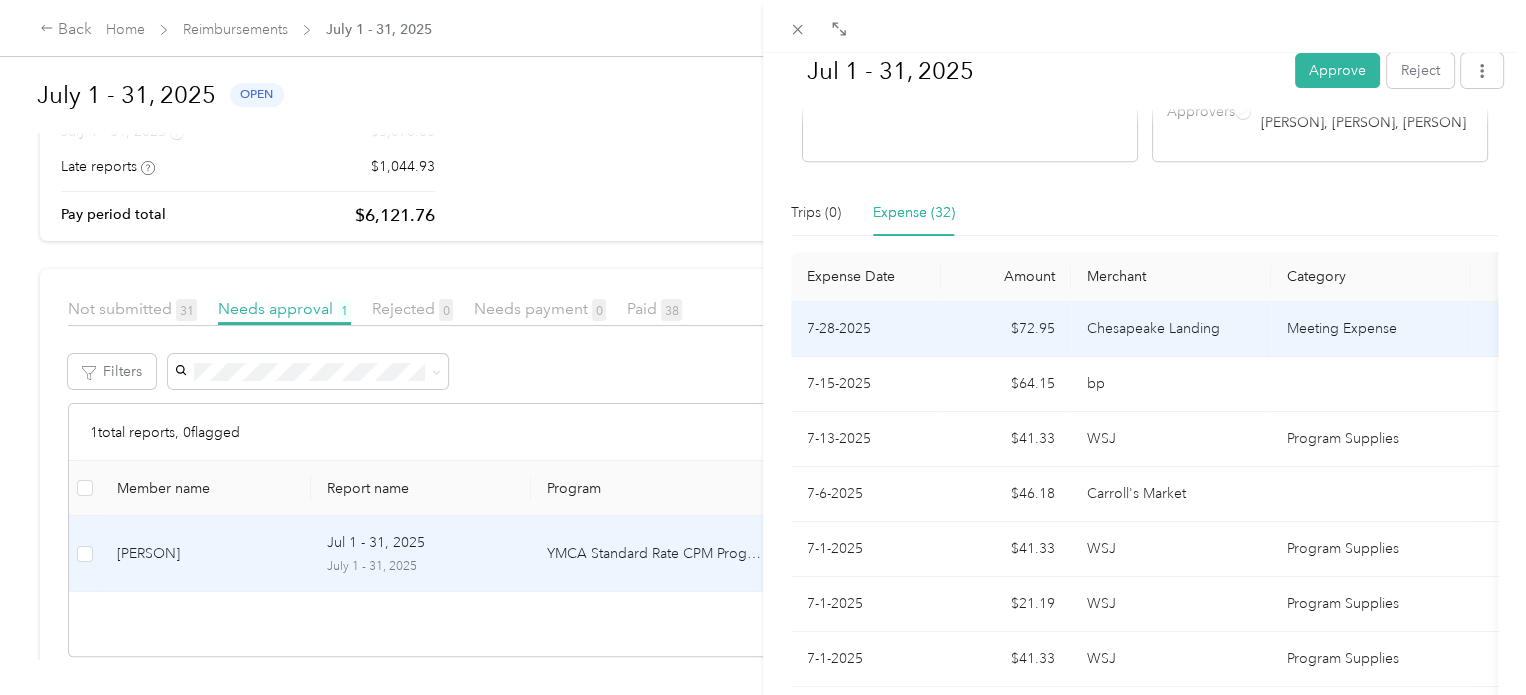 click on "Chesapeake Landing" at bounding box center (1171, 329) 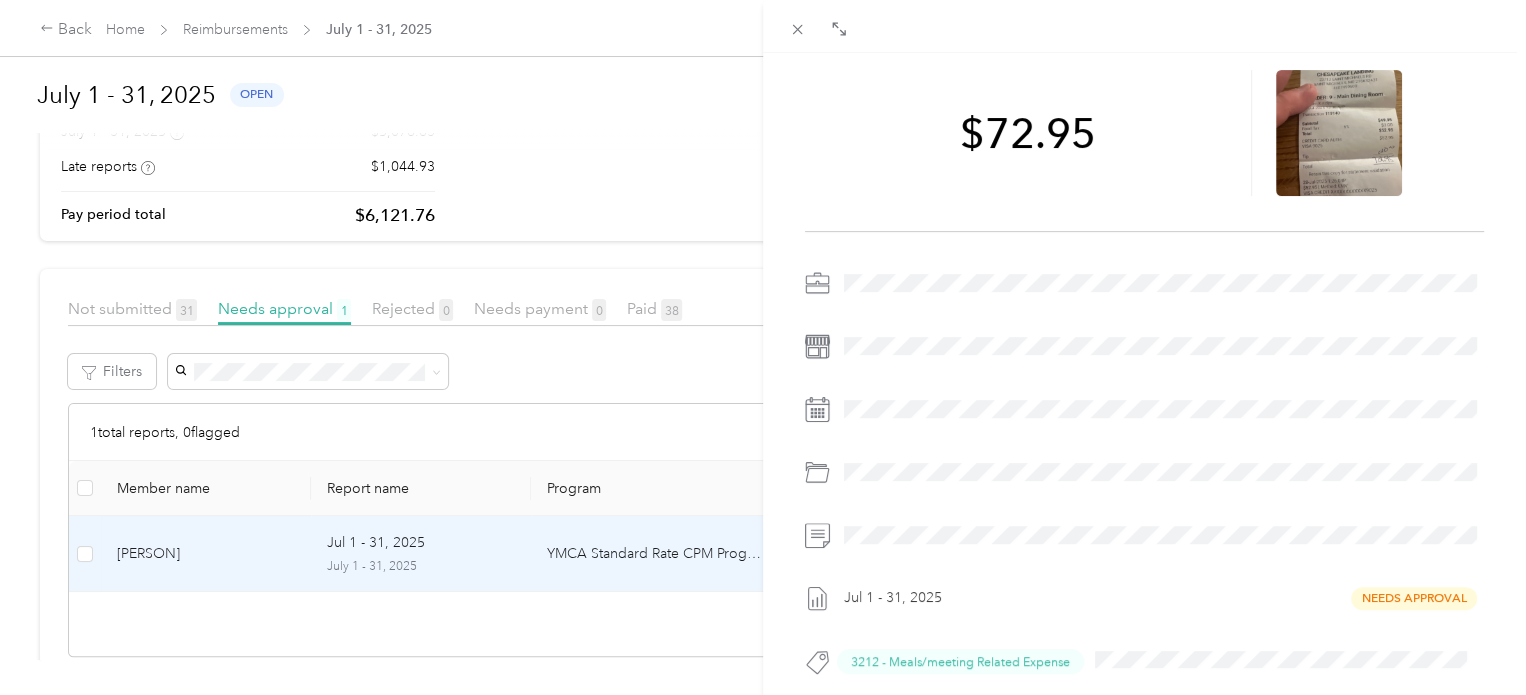 scroll, scrollTop: 0, scrollLeft: 0, axis: both 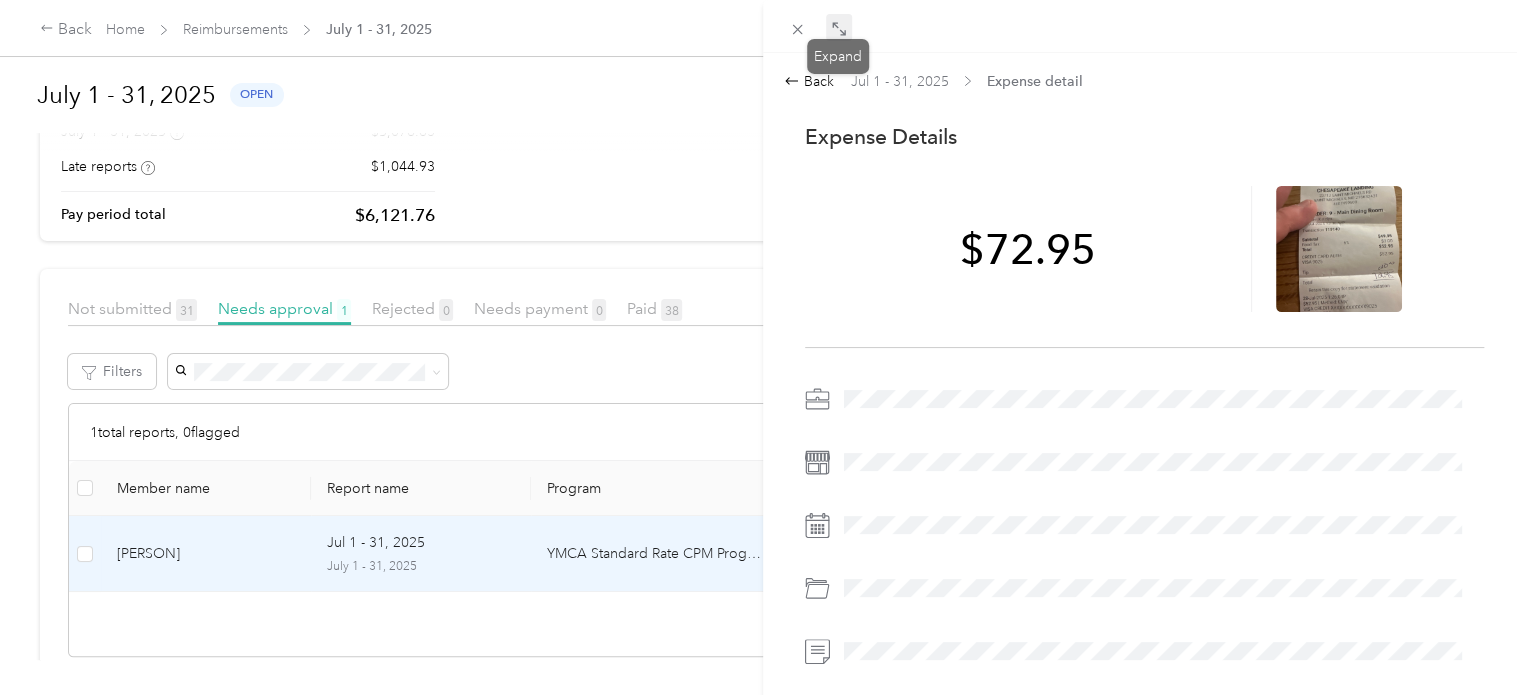 click 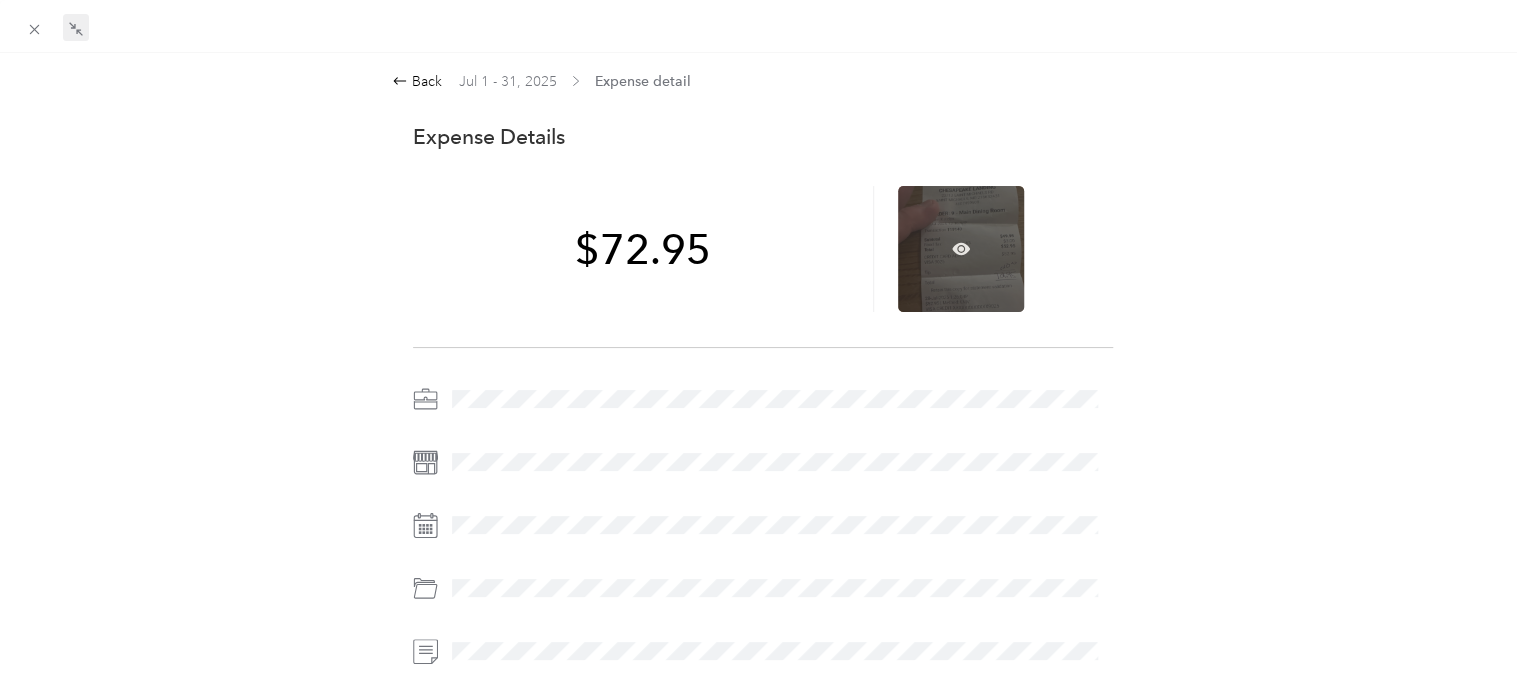 click at bounding box center [961, 249] 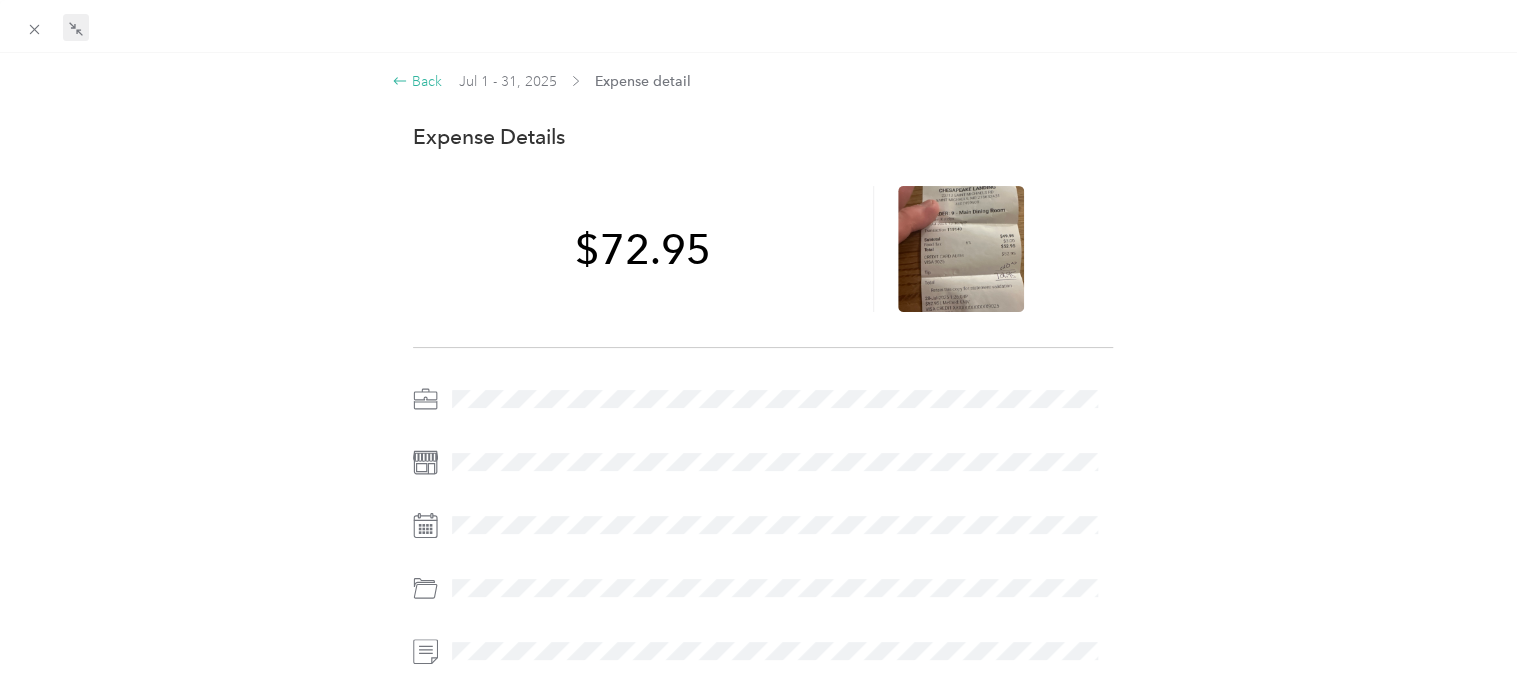 click on "Back" at bounding box center (417, 81) 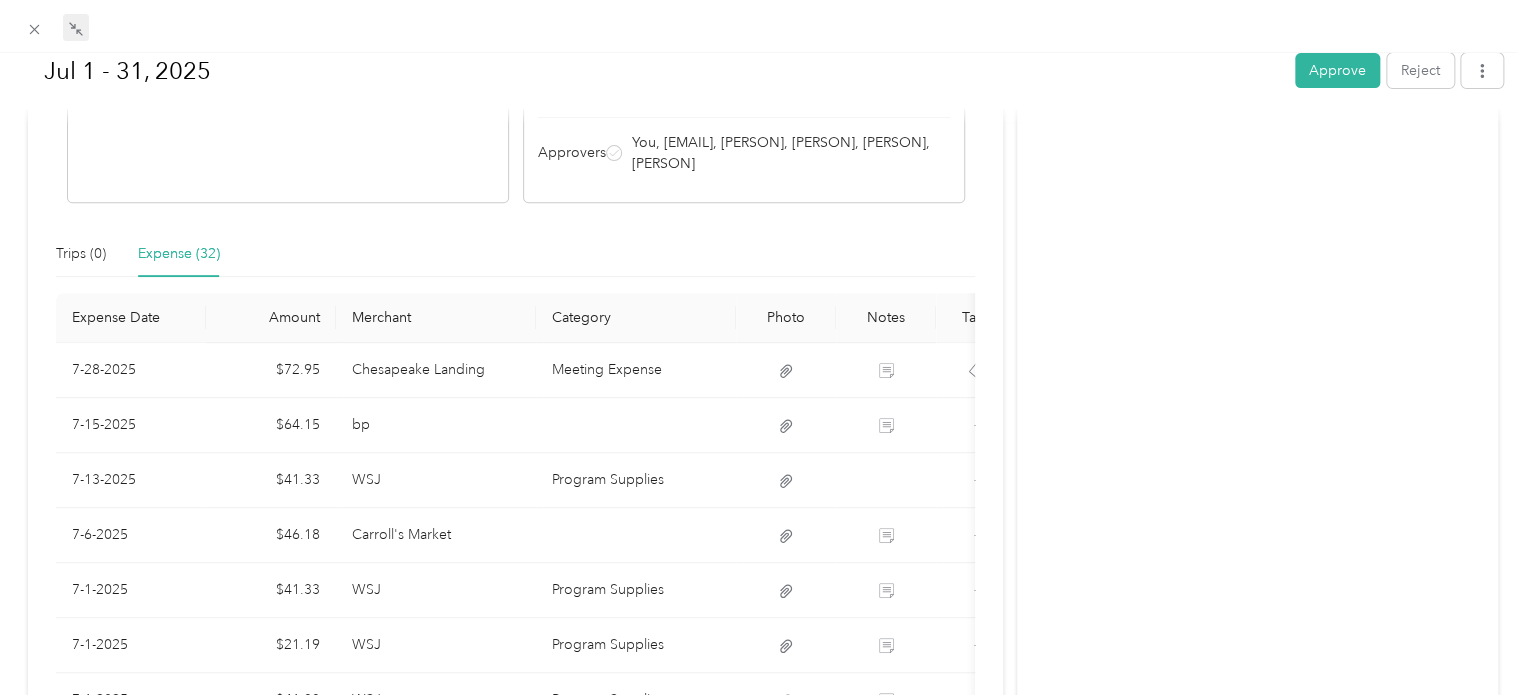scroll, scrollTop: 400, scrollLeft: 0, axis: vertical 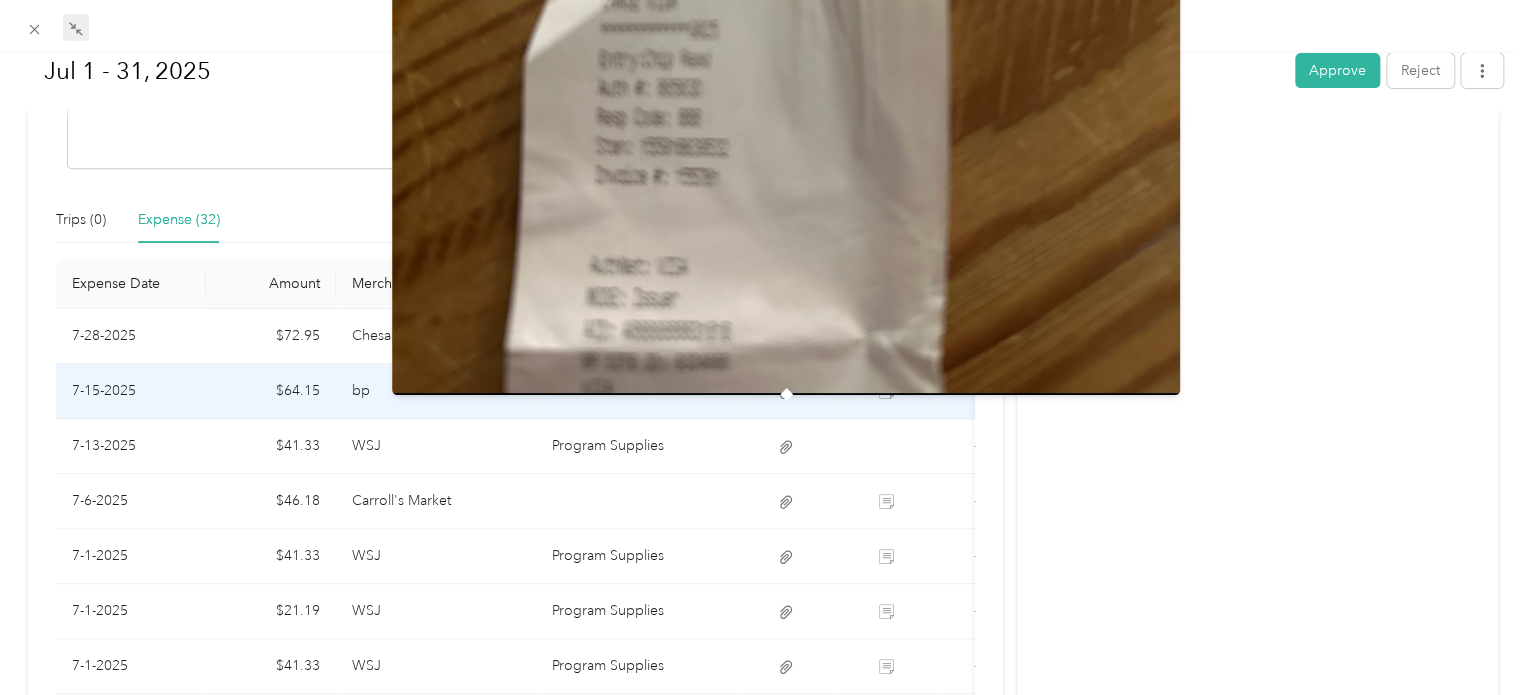 click 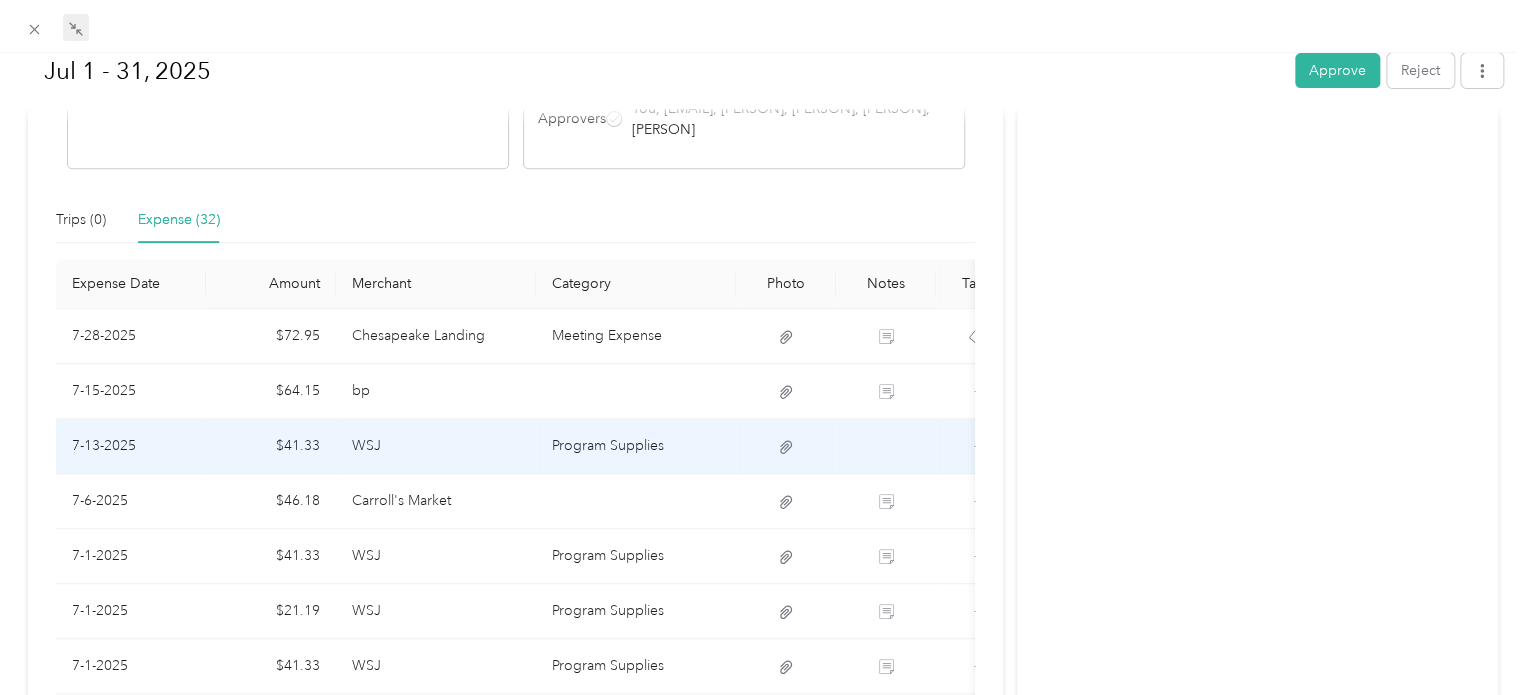 scroll, scrollTop: 500, scrollLeft: 0, axis: vertical 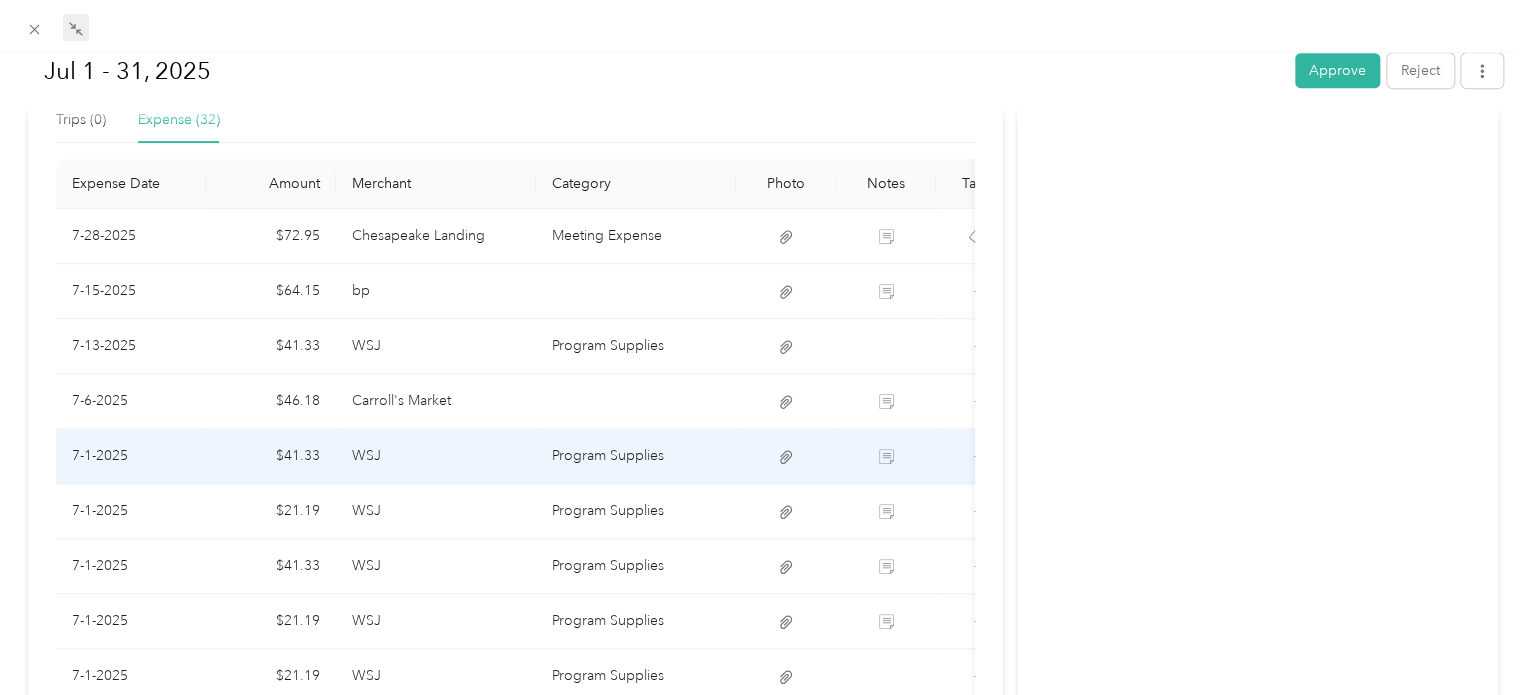 click 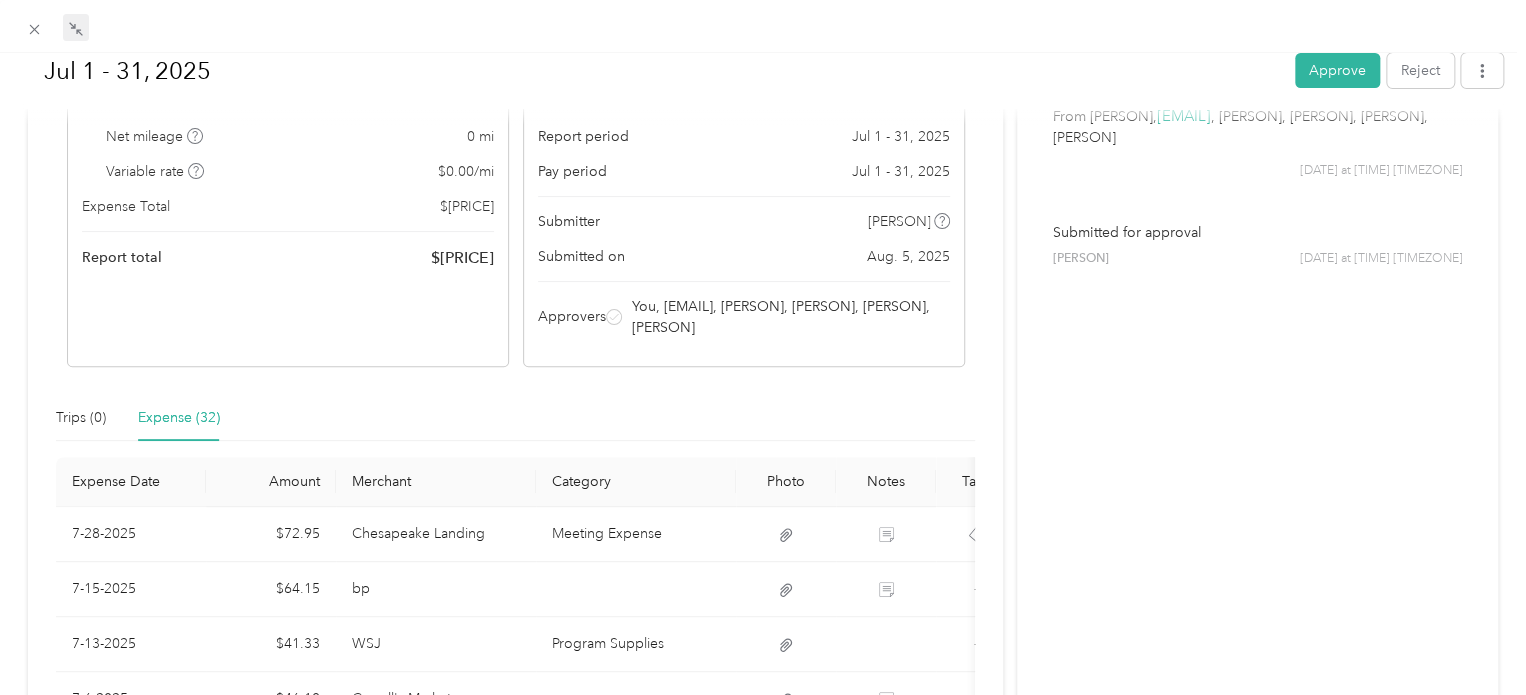 scroll, scrollTop: 200, scrollLeft: 0, axis: vertical 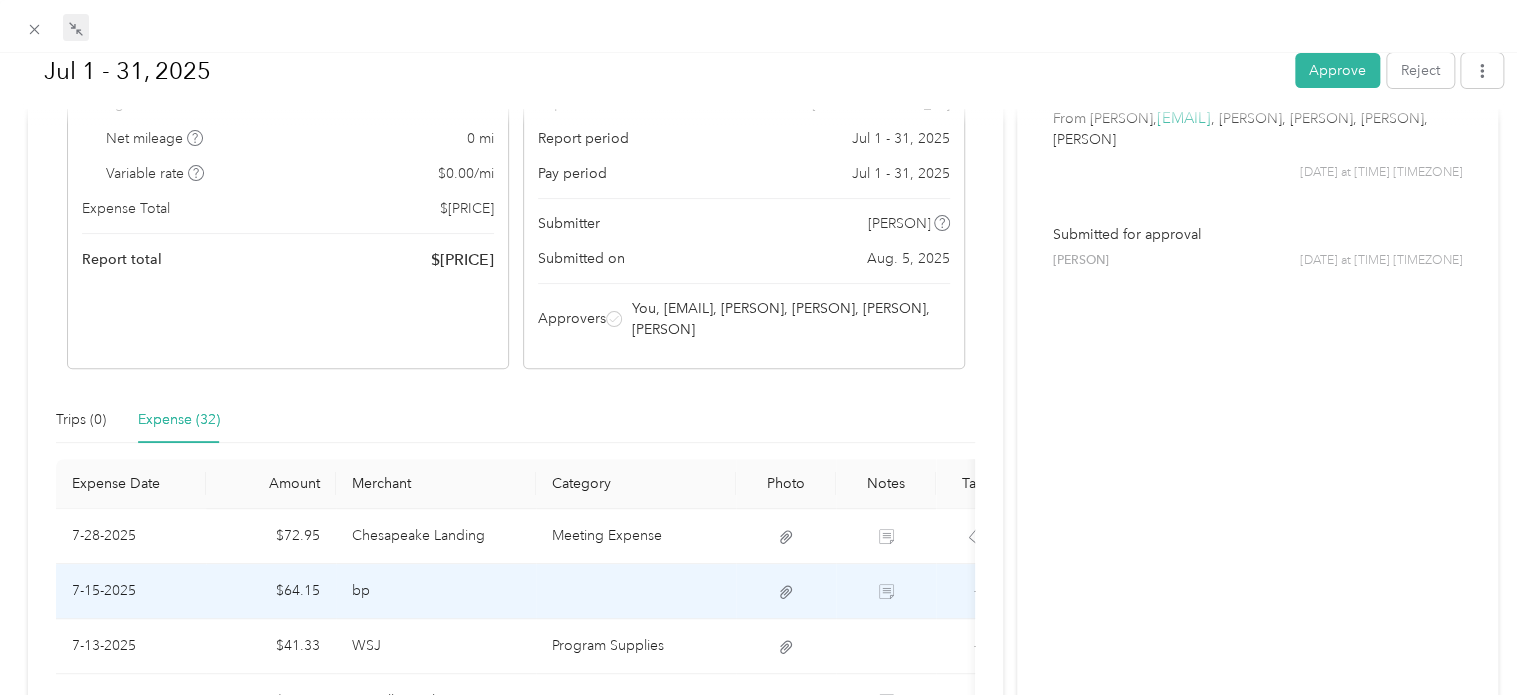 click at bounding box center [786, 591] 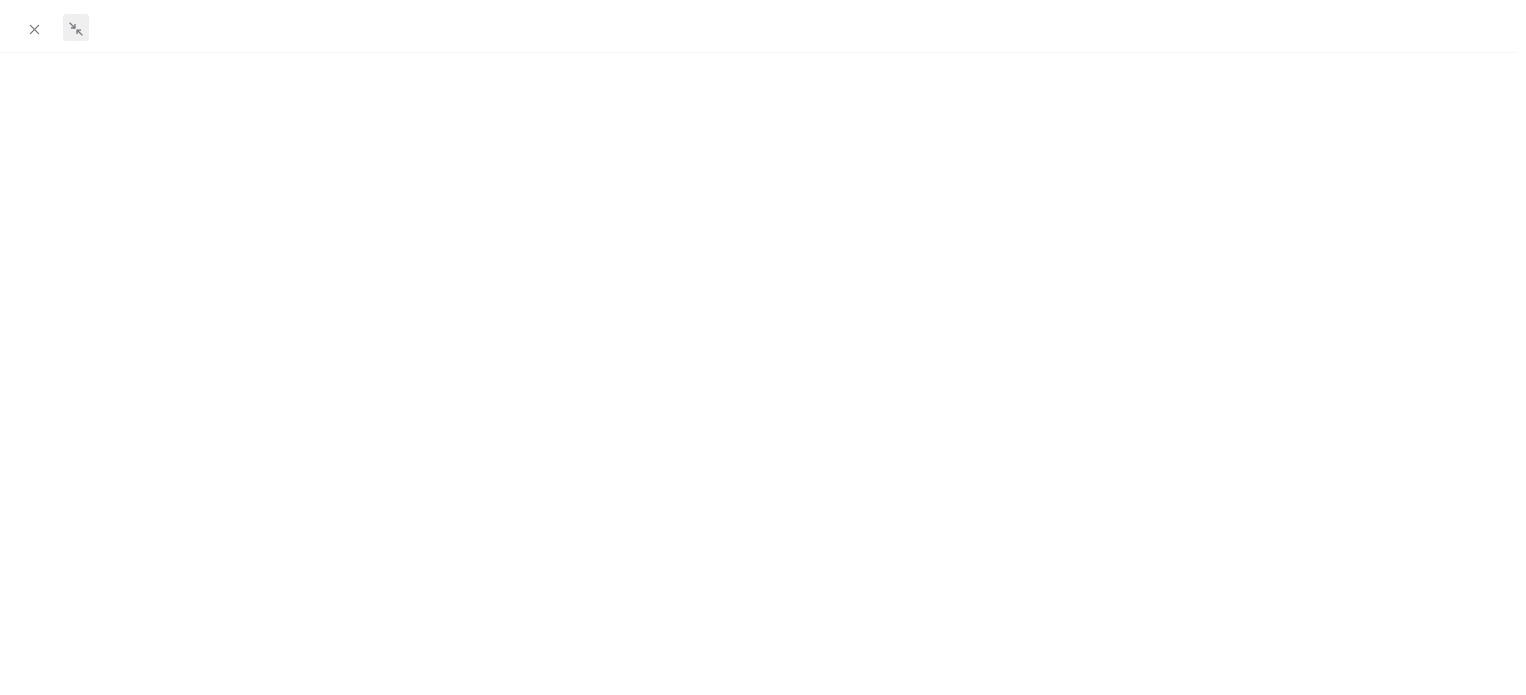 scroll, scrollTop: 0, scrollLeft: 0, axis: both 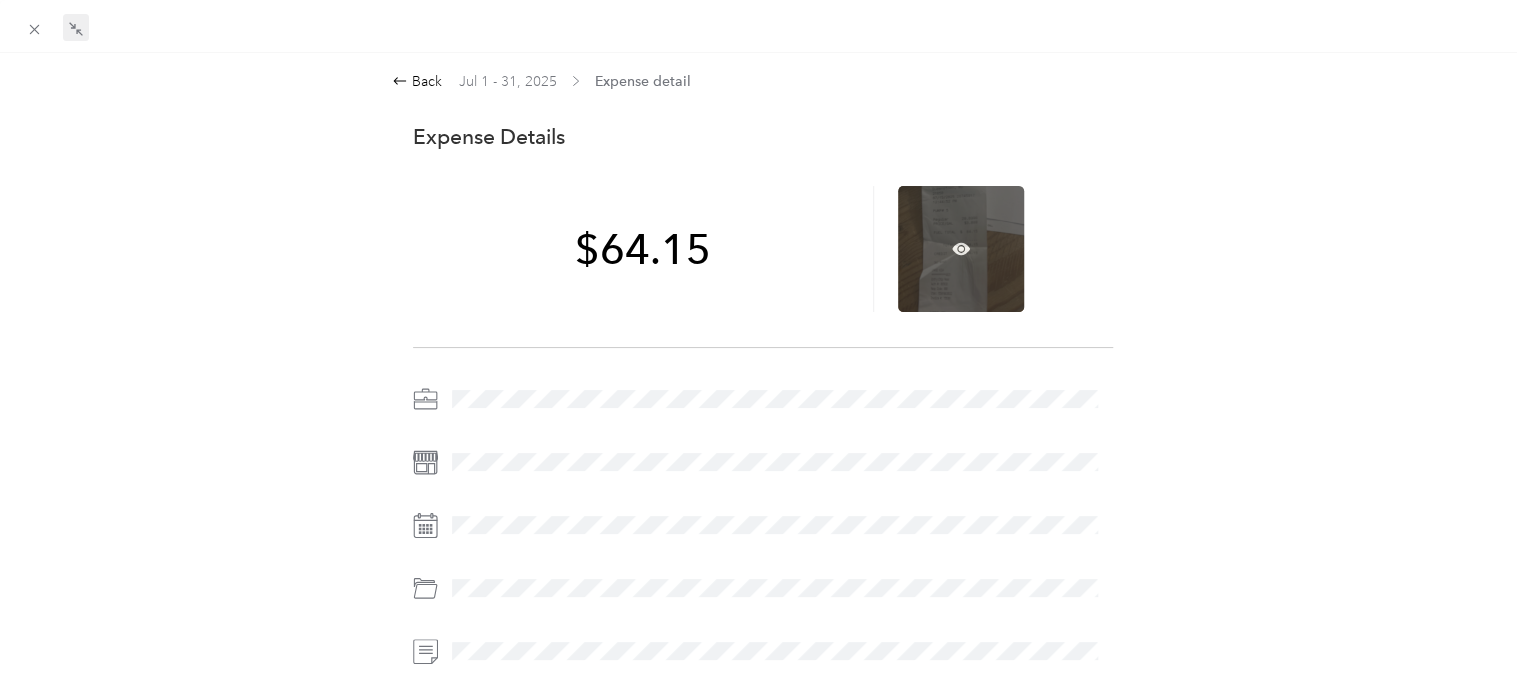 click at bounding box center (961, 249) 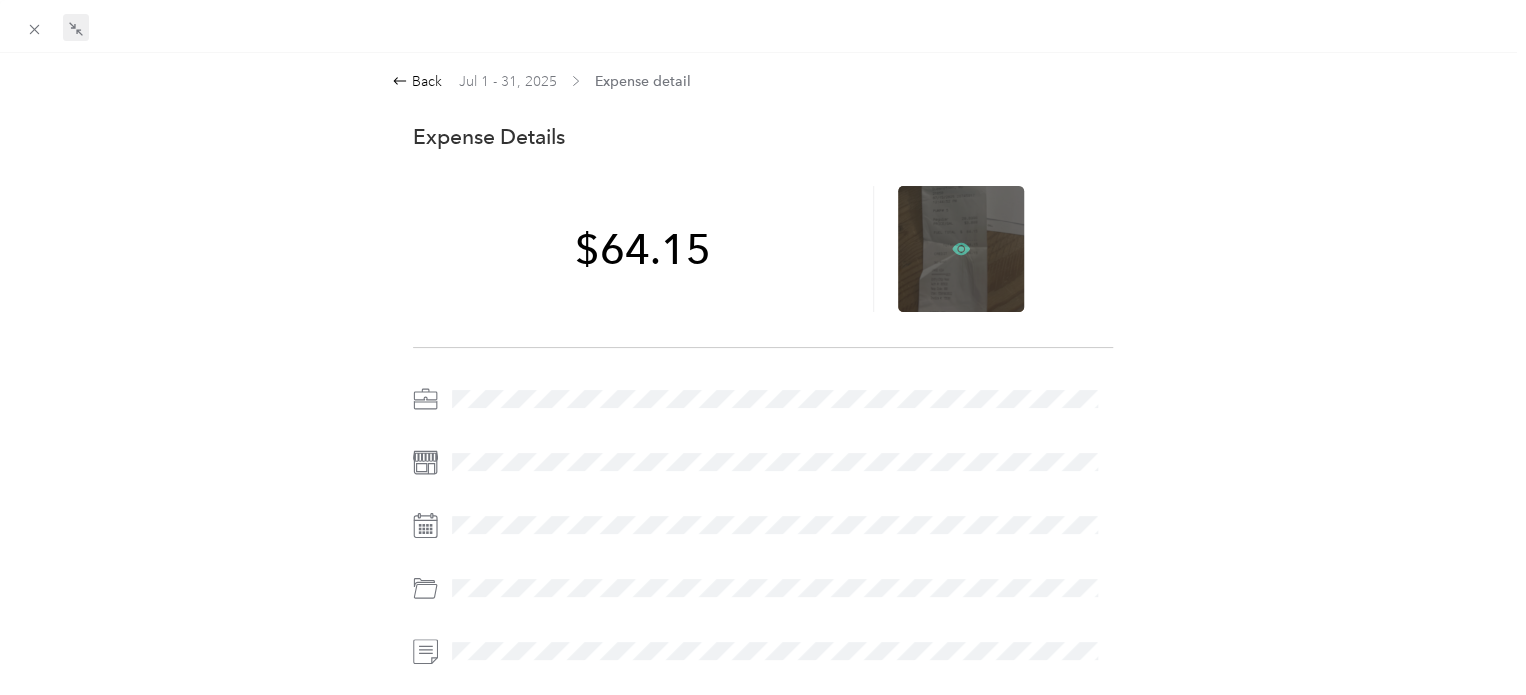 click 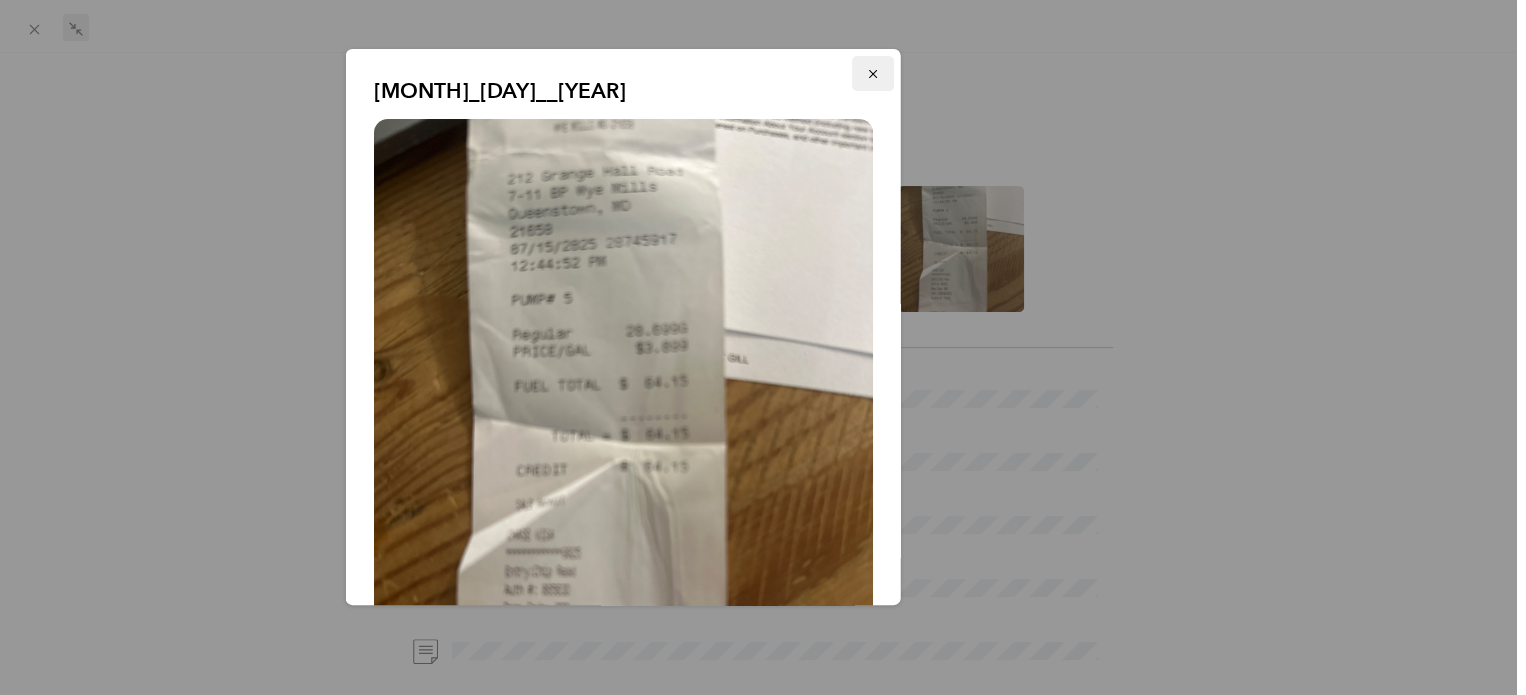 click 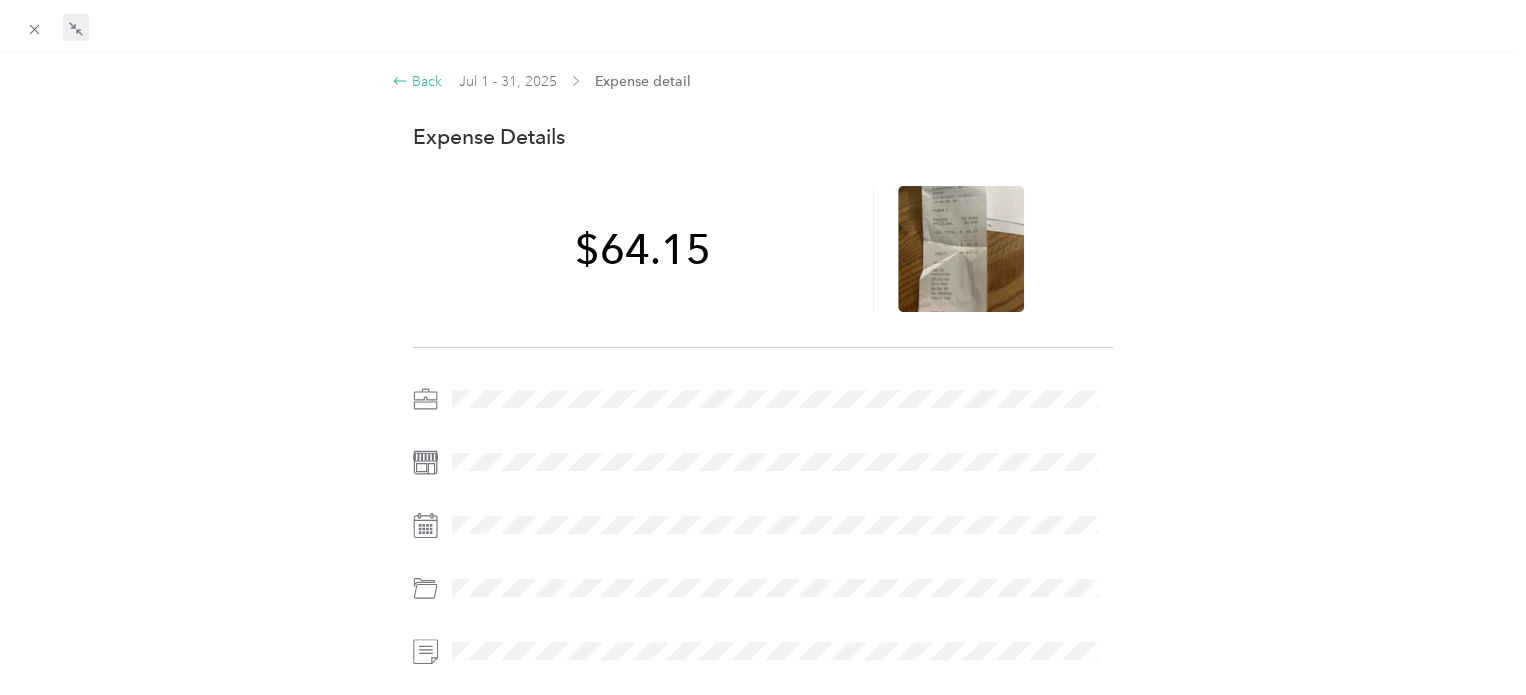 click 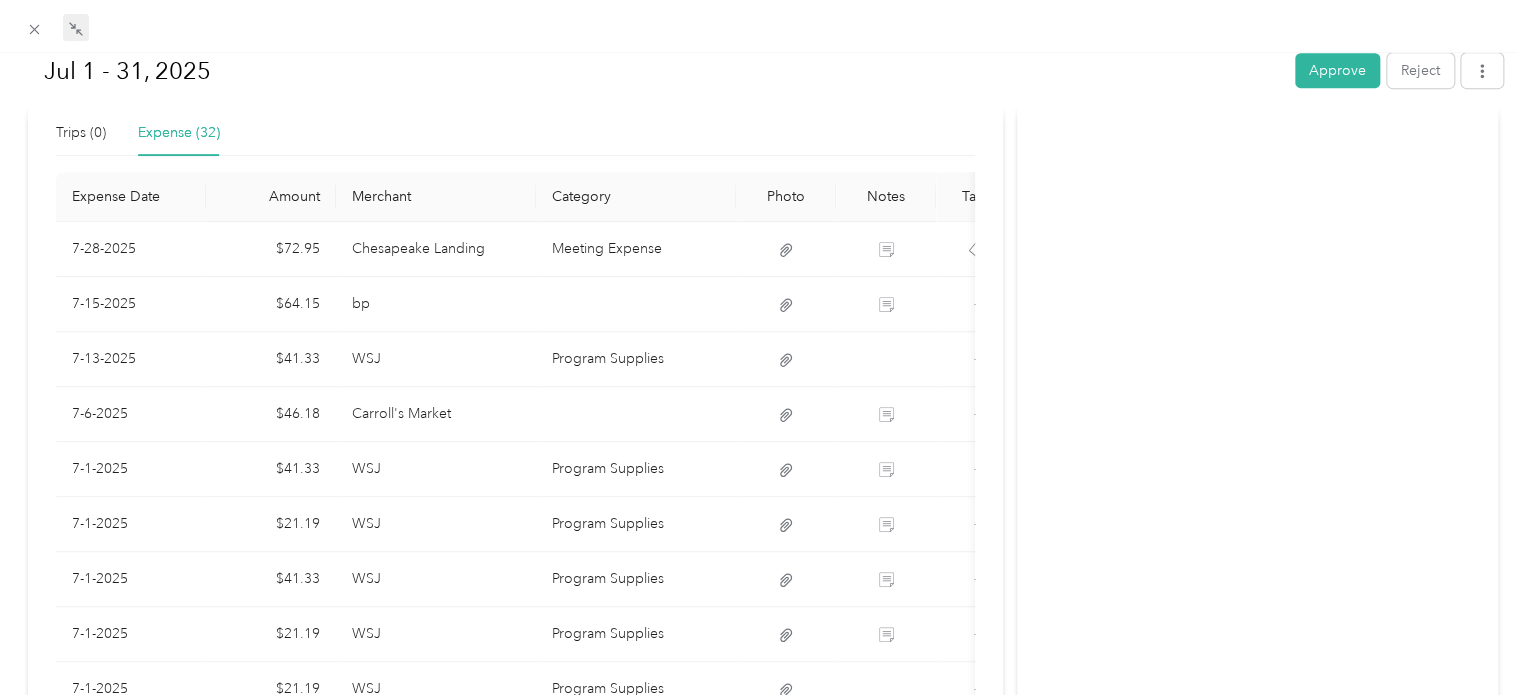scroll, scrollTop: 500, scrollLeft: 0, axis: vertical 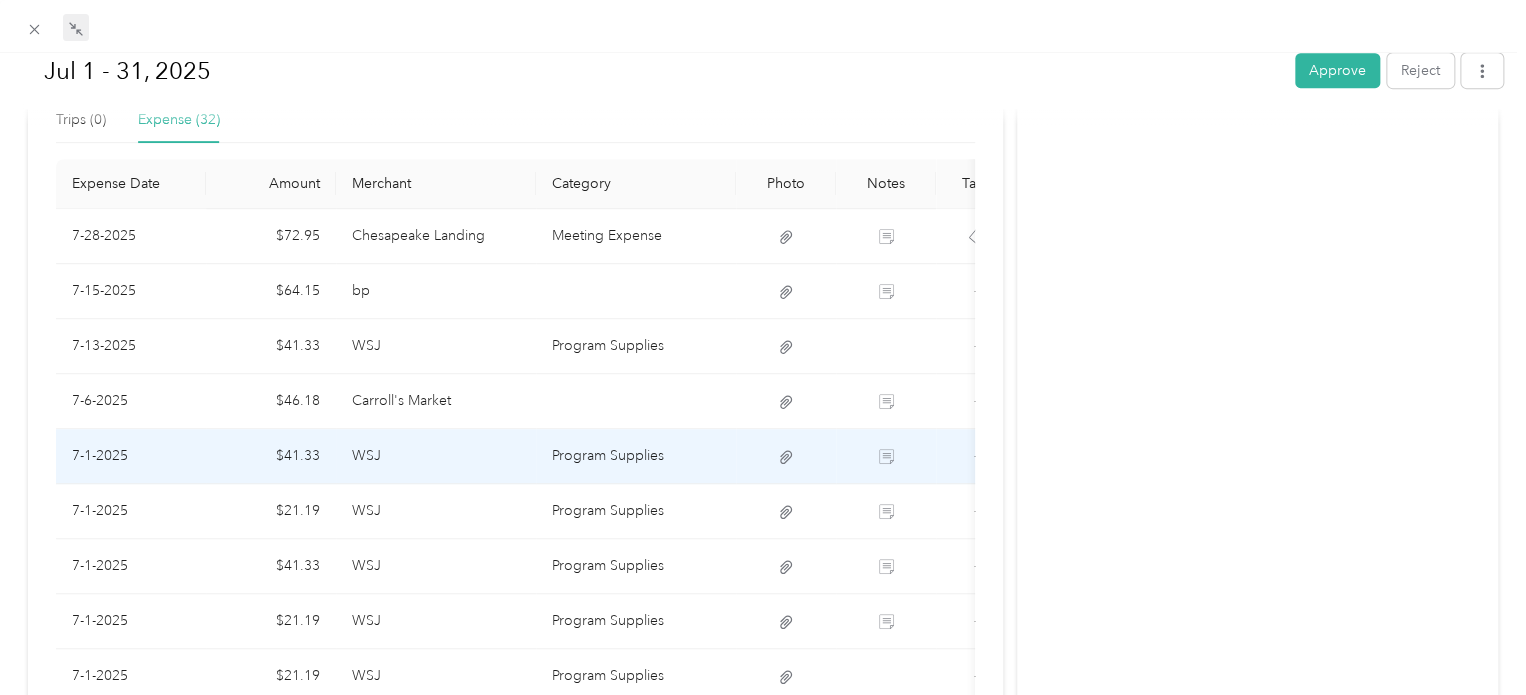 click on "WSJ" at bounding box center [436, 456] 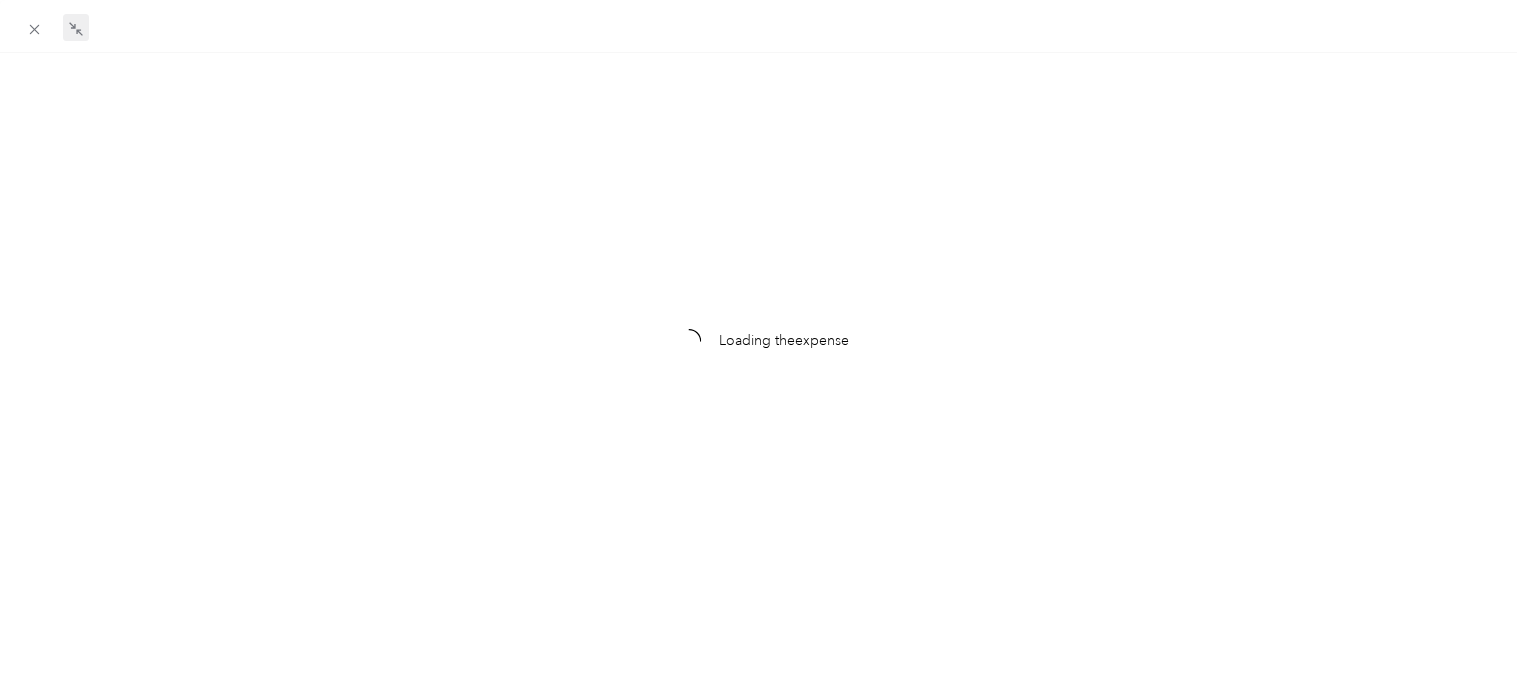 scroll, scrollTop: 0, scrollLeft: 0, axis: both 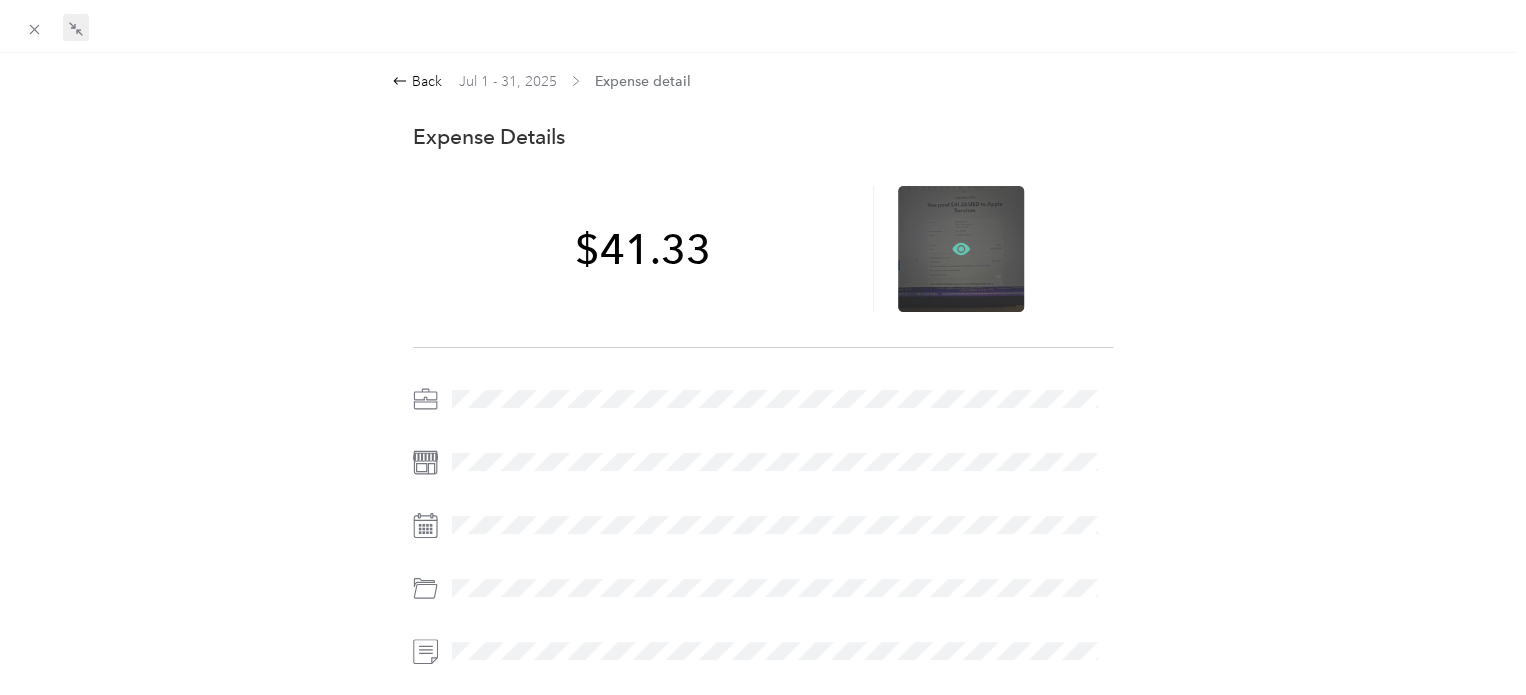 click 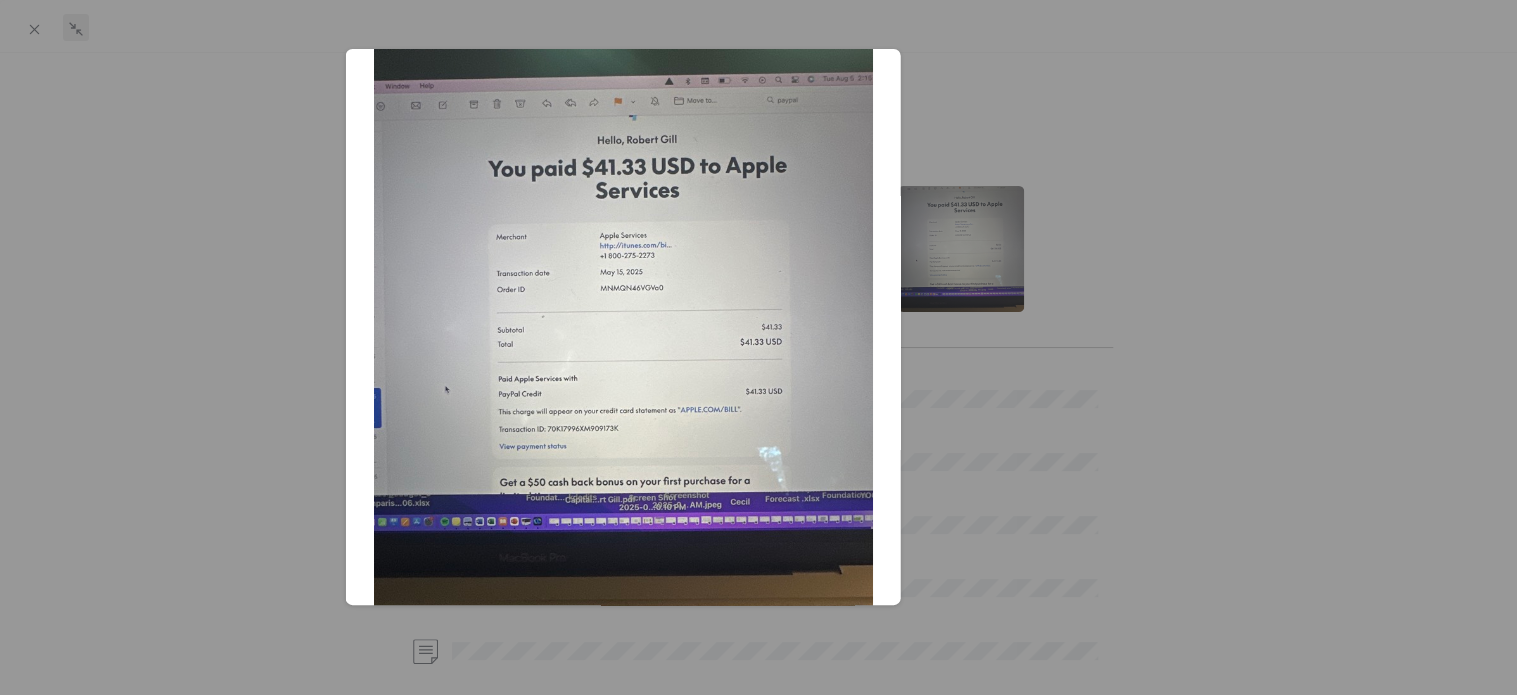 scroll, scrollTop: 0, scrollLeft: 0, axis: both 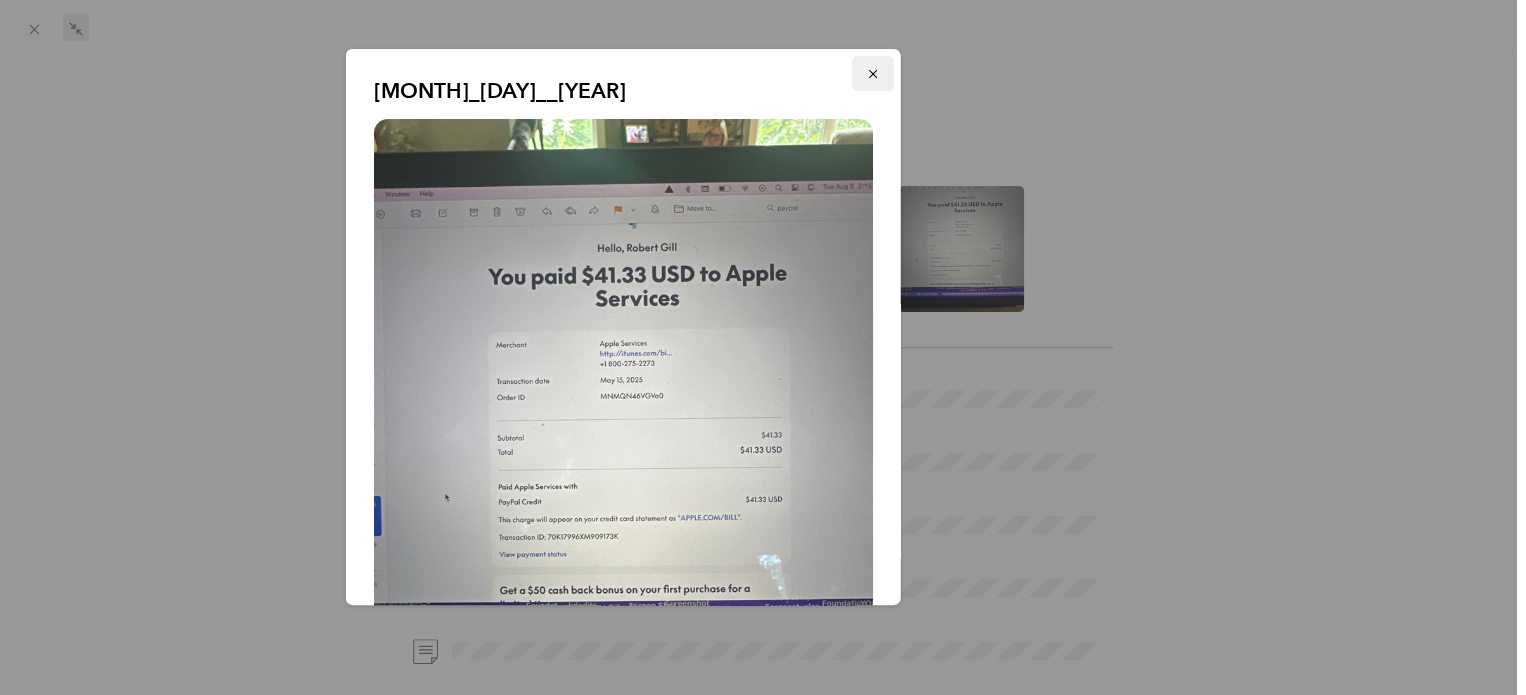 click 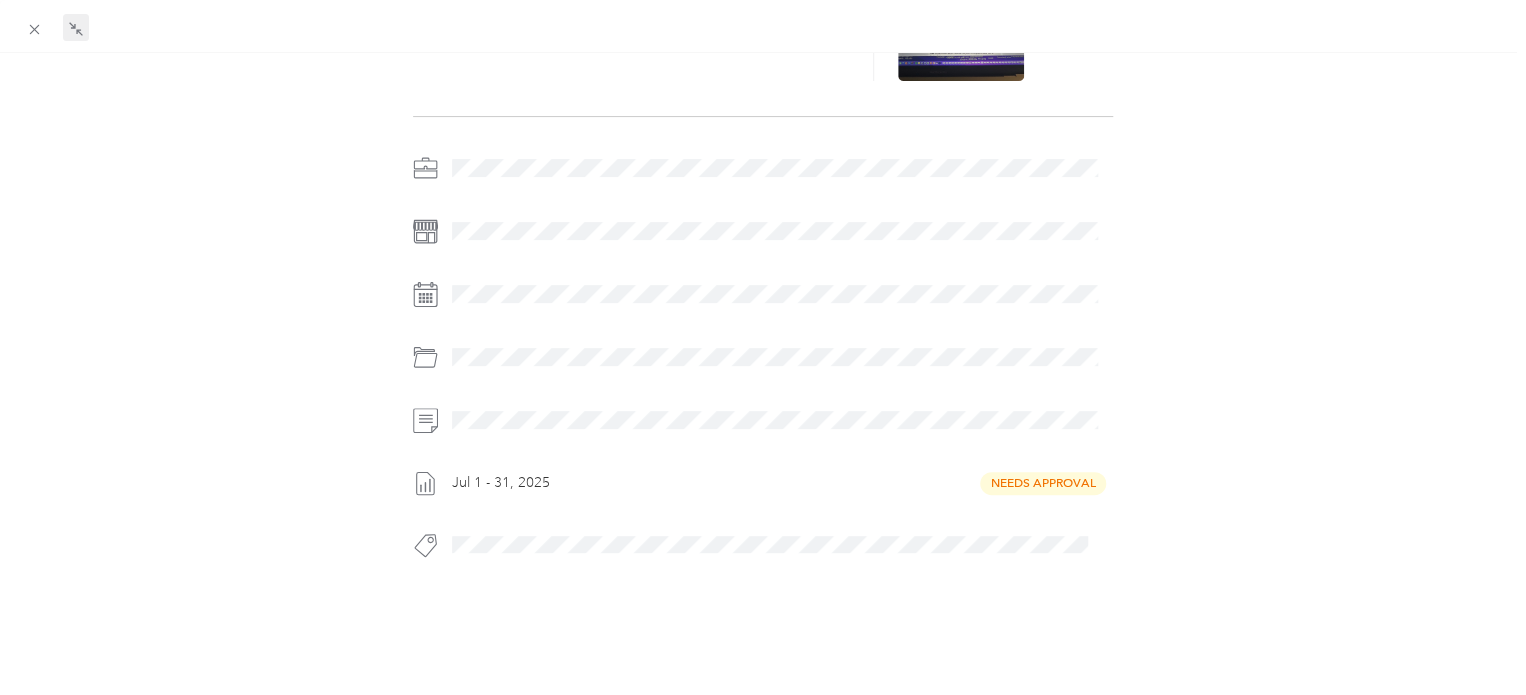scroll, scrollTop: 245, scrollLeft: 0, axis: vertical 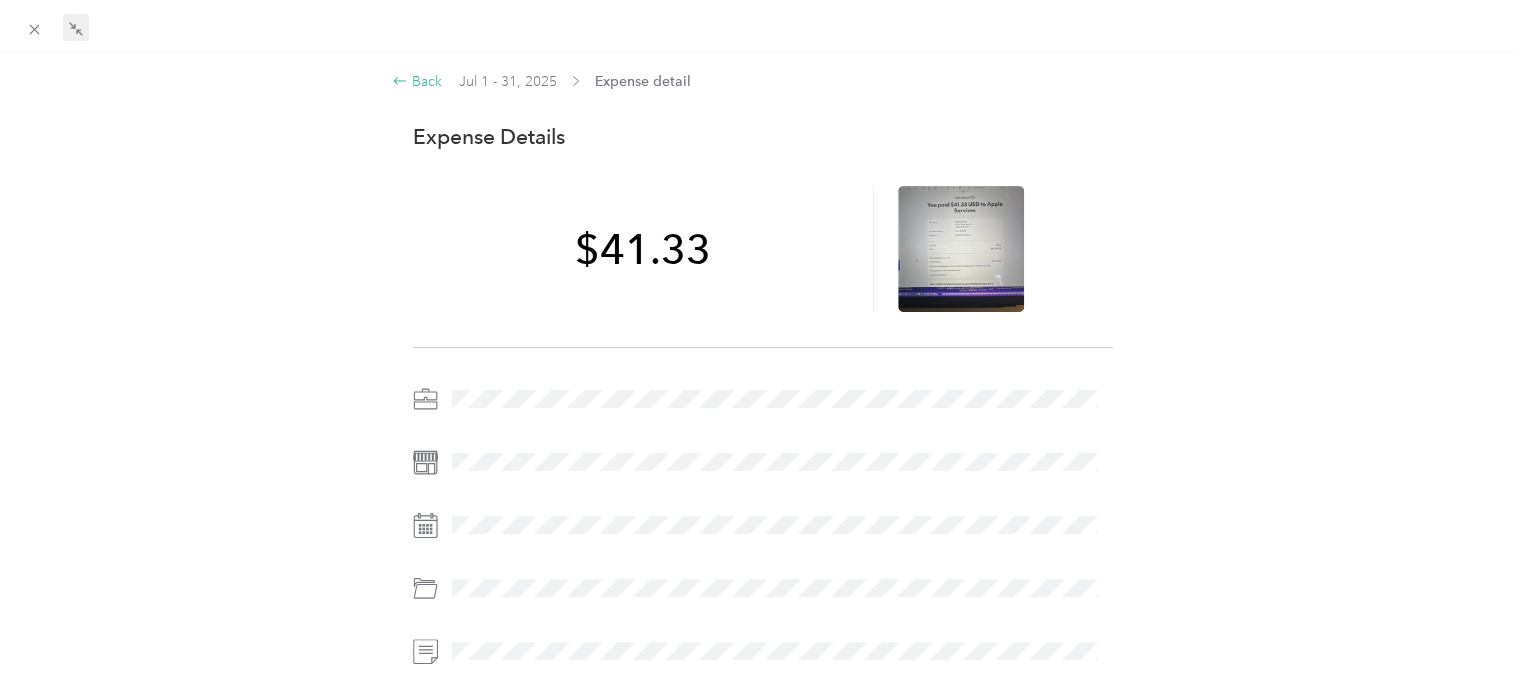 click on "Back" at bounding box center [417, 81] 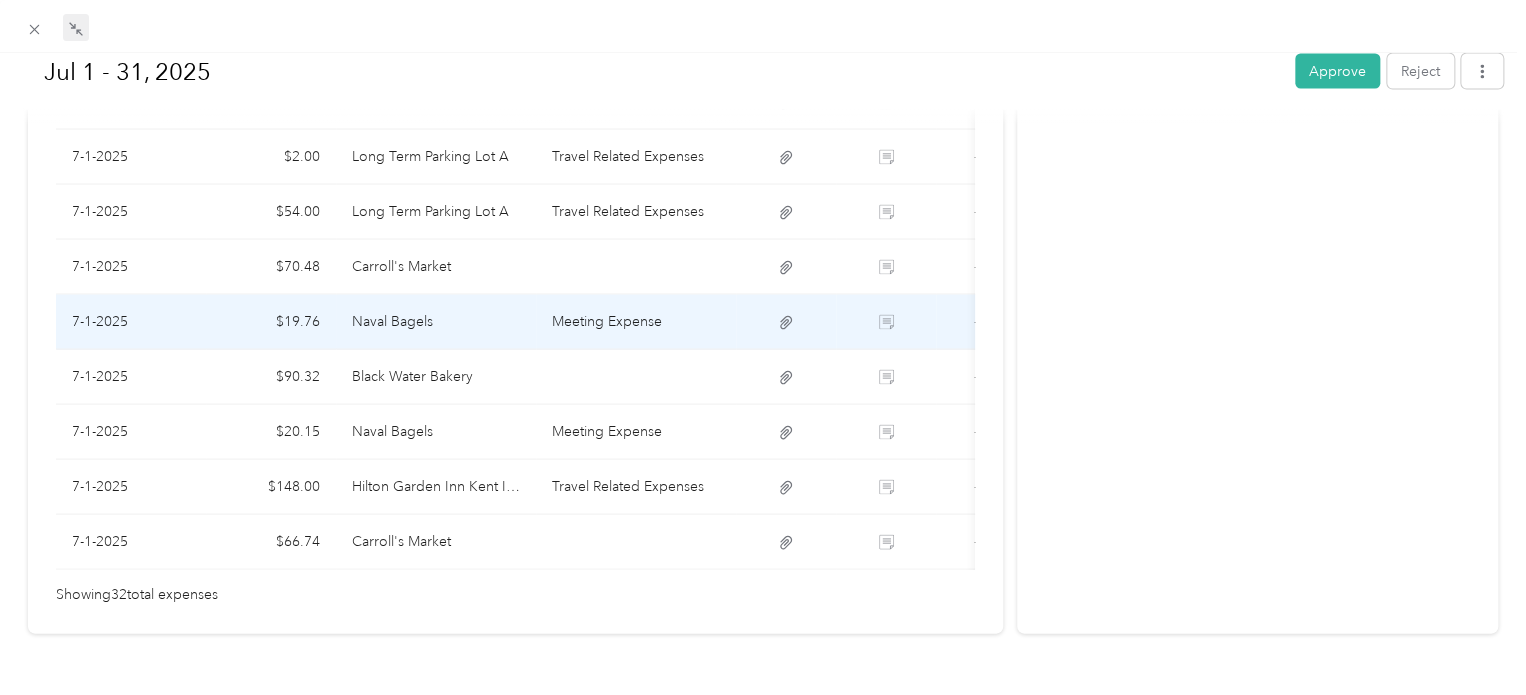 scroll, scrollTop: 1968, scrollLeft: 0, axis: vertical 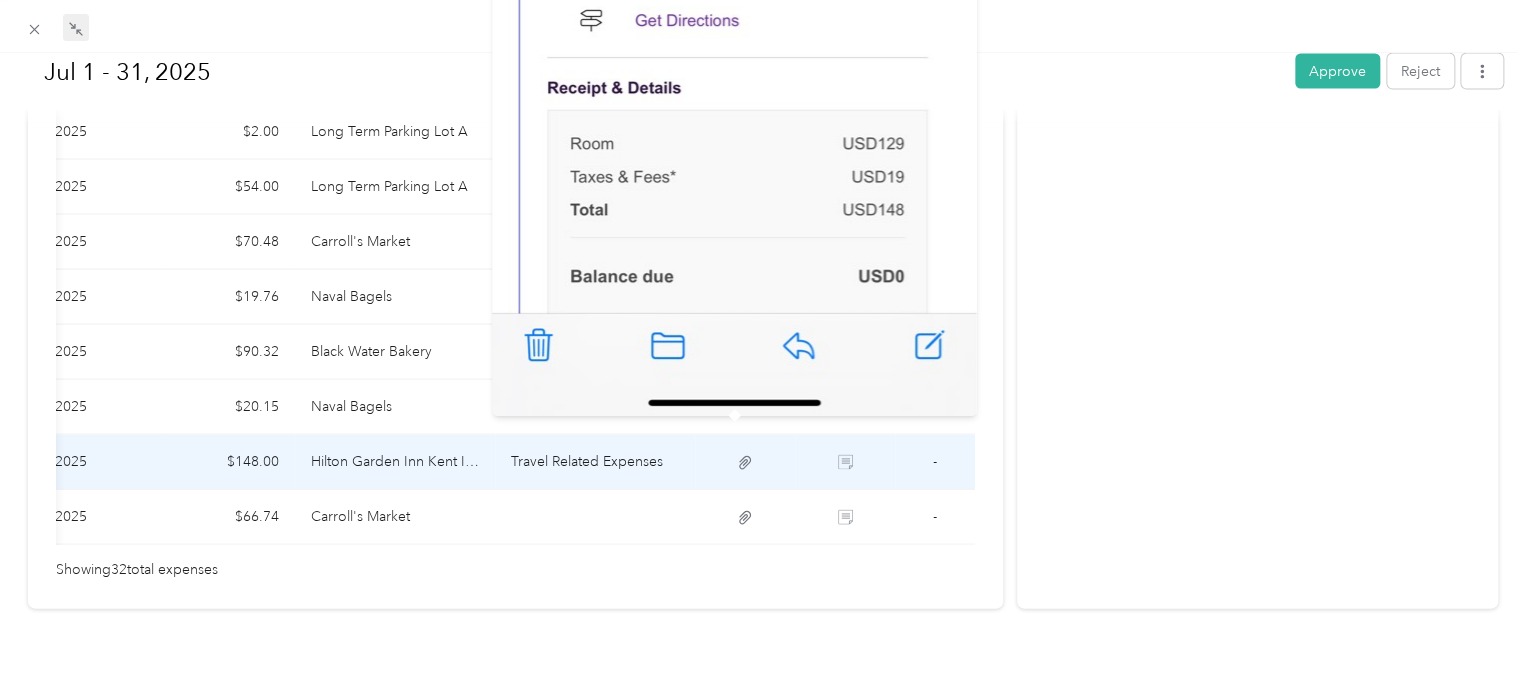 click 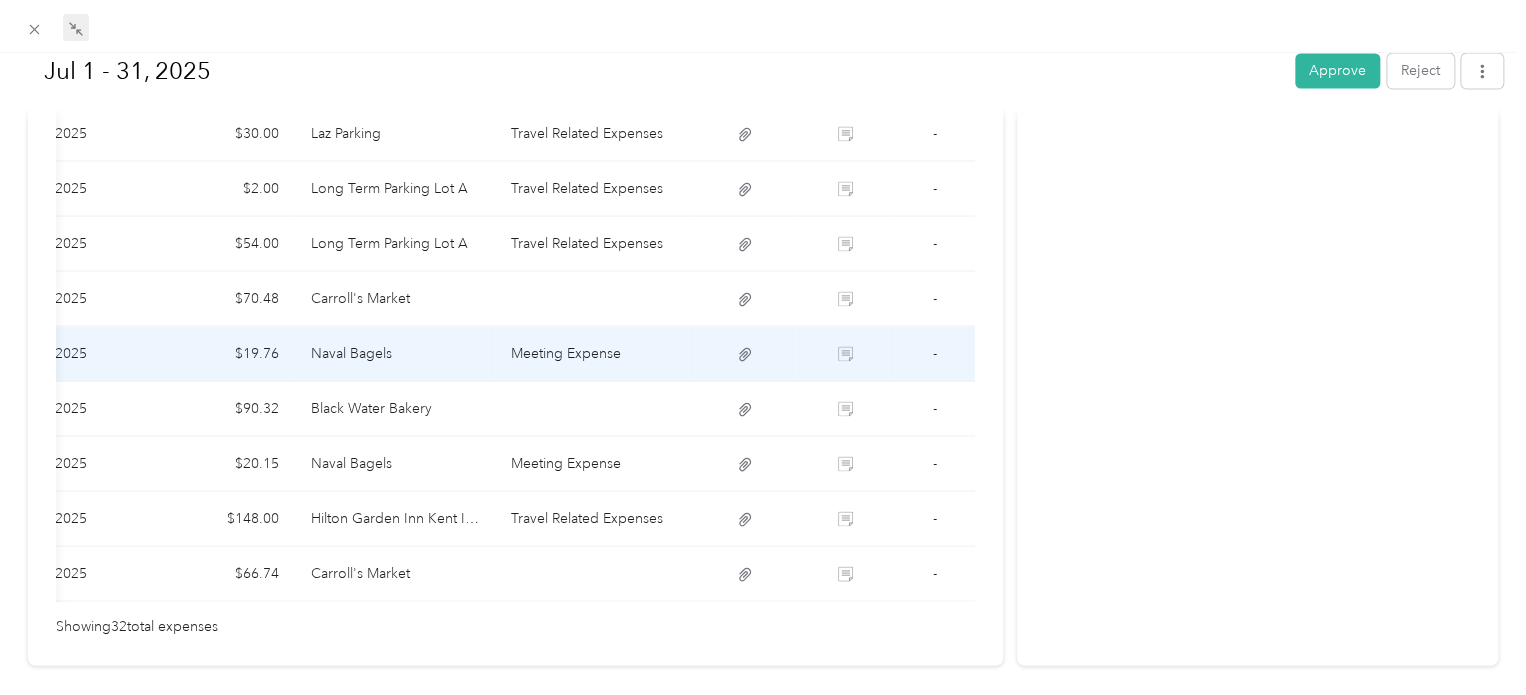scroll, scrollTop: 1968, scrollLeft: 0, axis: vertical 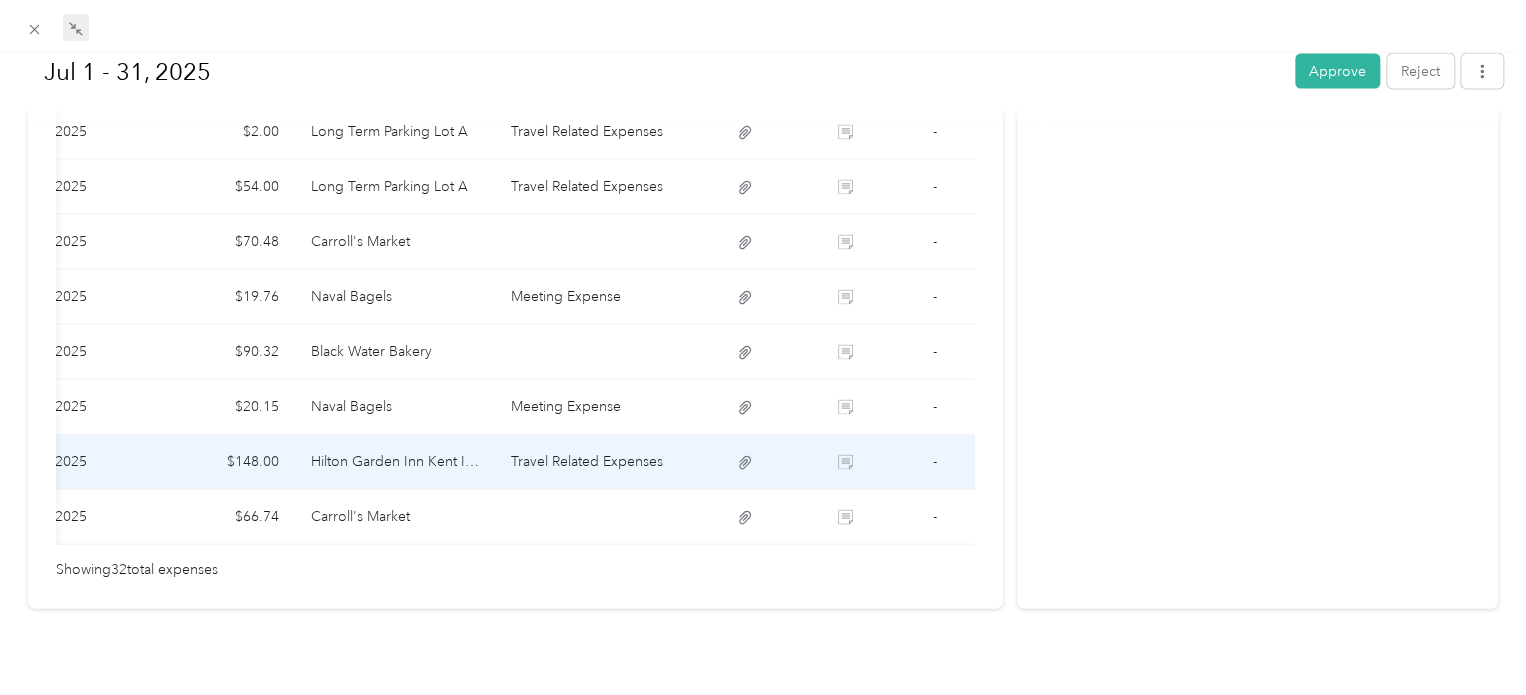click on "Hilton Garden Inn Kent Island" at bounding box center [395, 461] 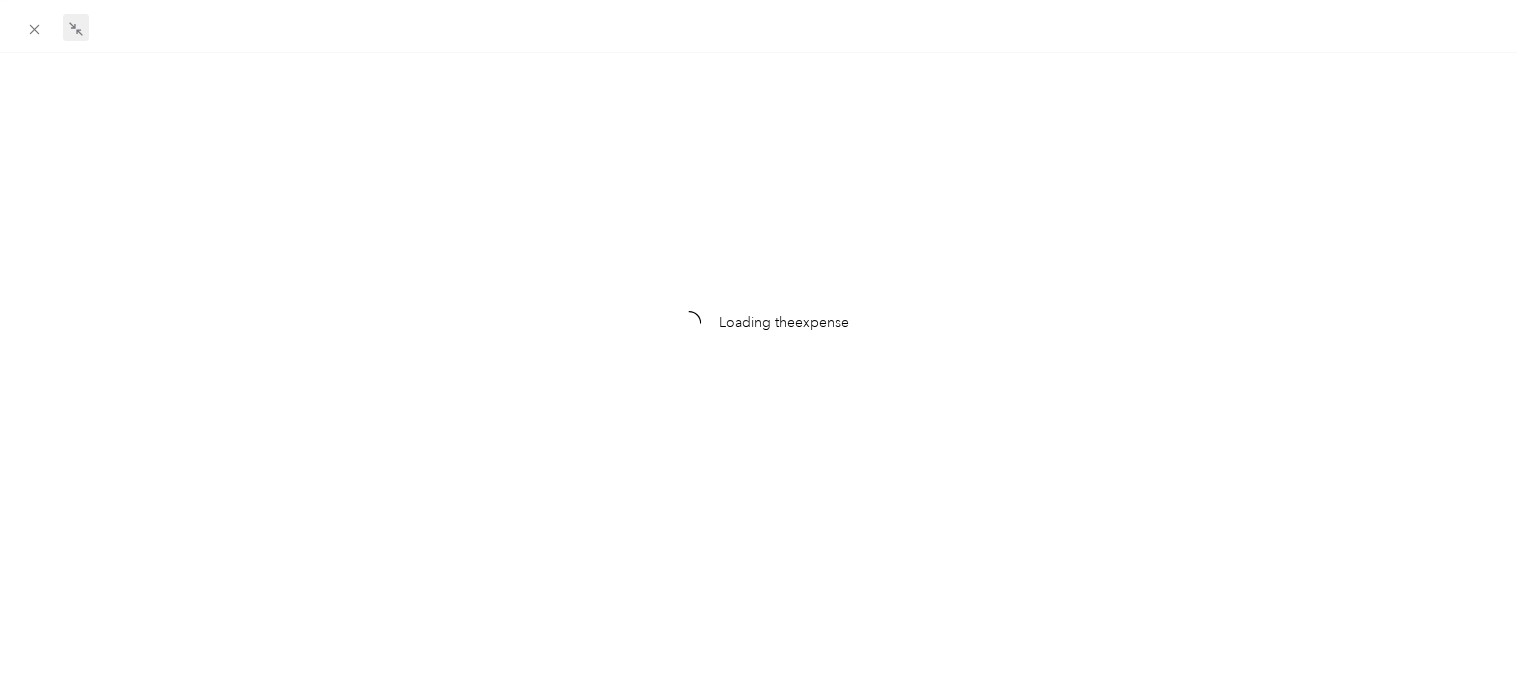 scroll, scrollTop: 0, scrollLeft: 0, axis: both 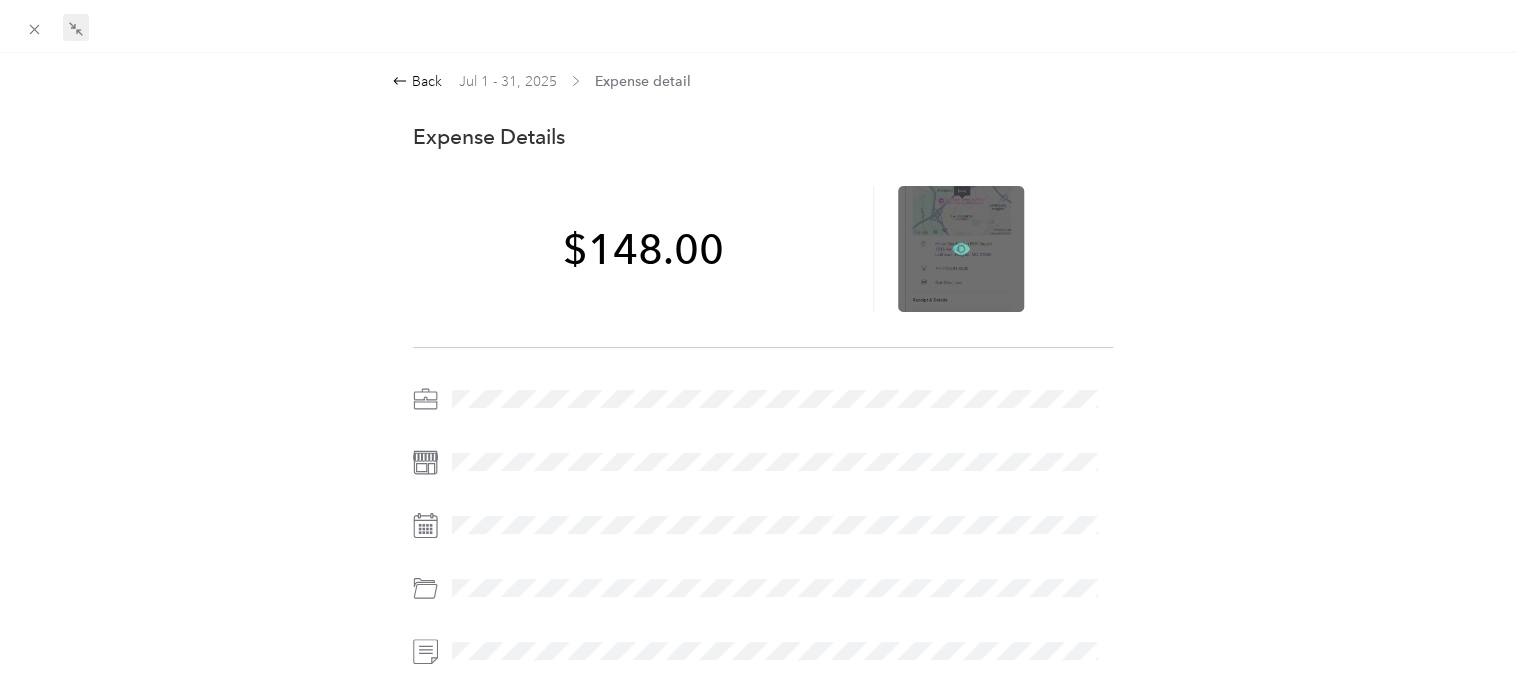 click 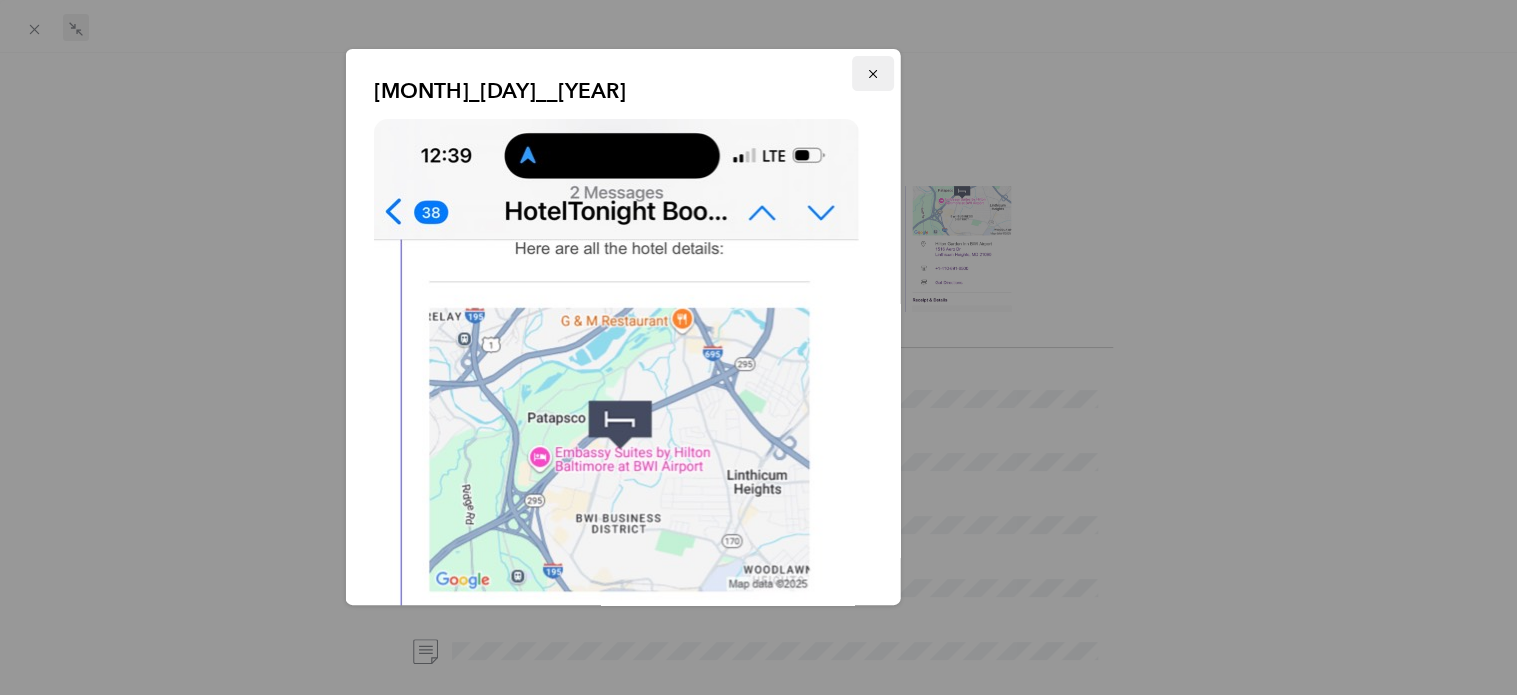 click 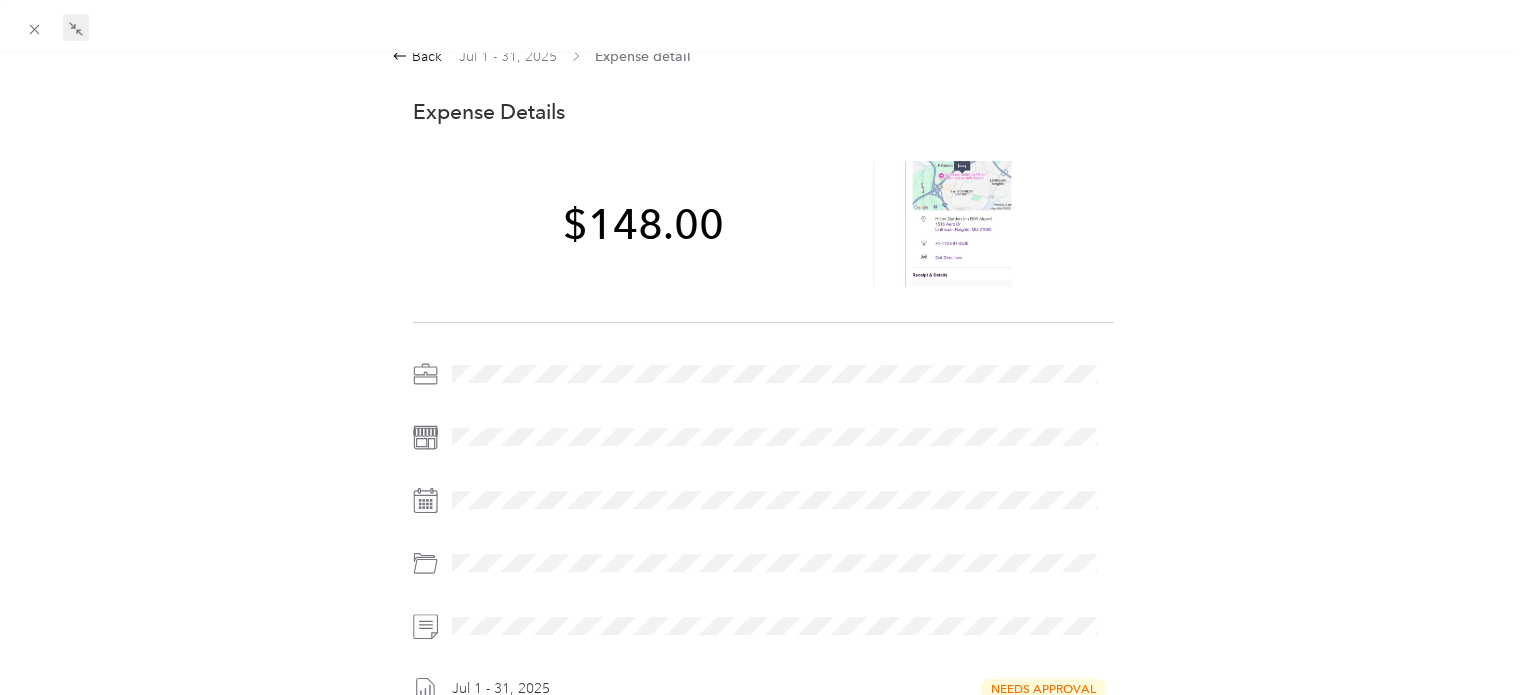 scroll, scrollTop: 0, scrollLeft: 0, axis: both 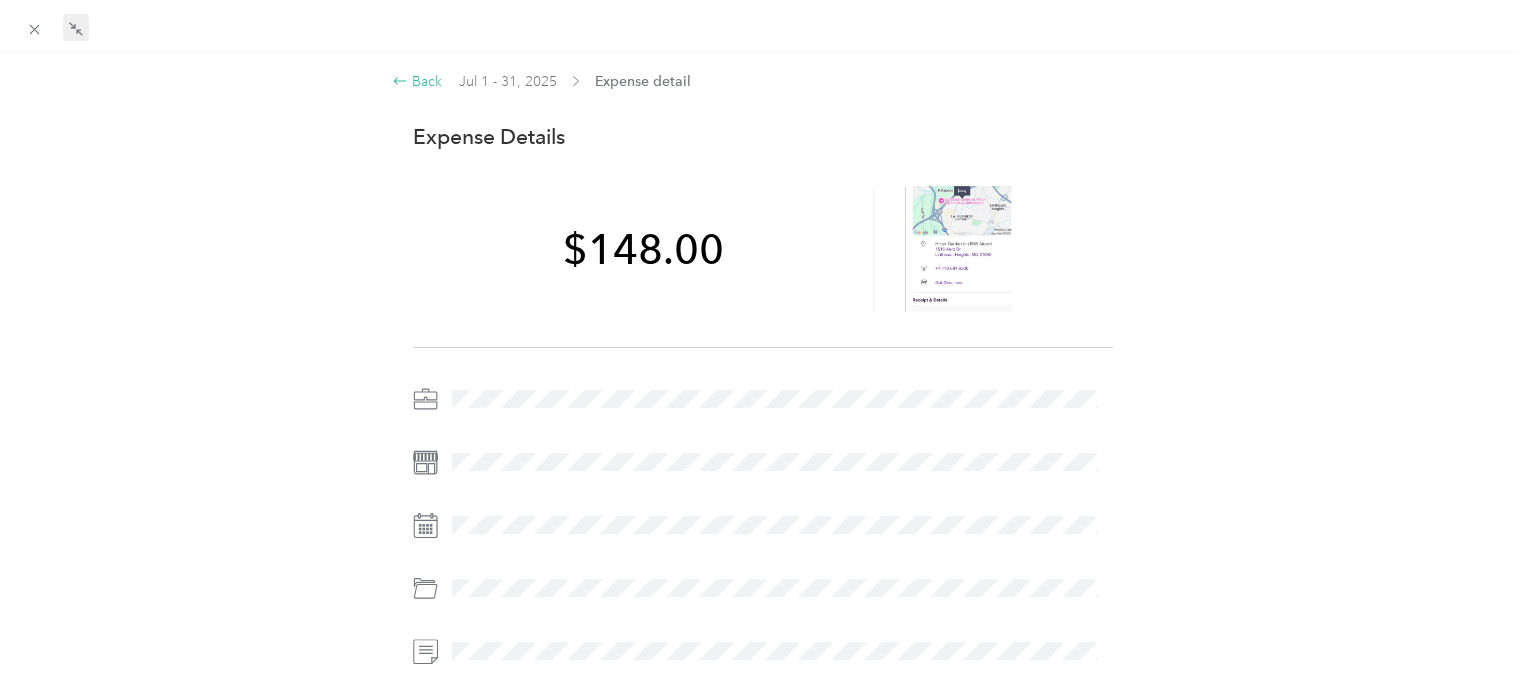 click on "Back" at bounding box center [417, 81] 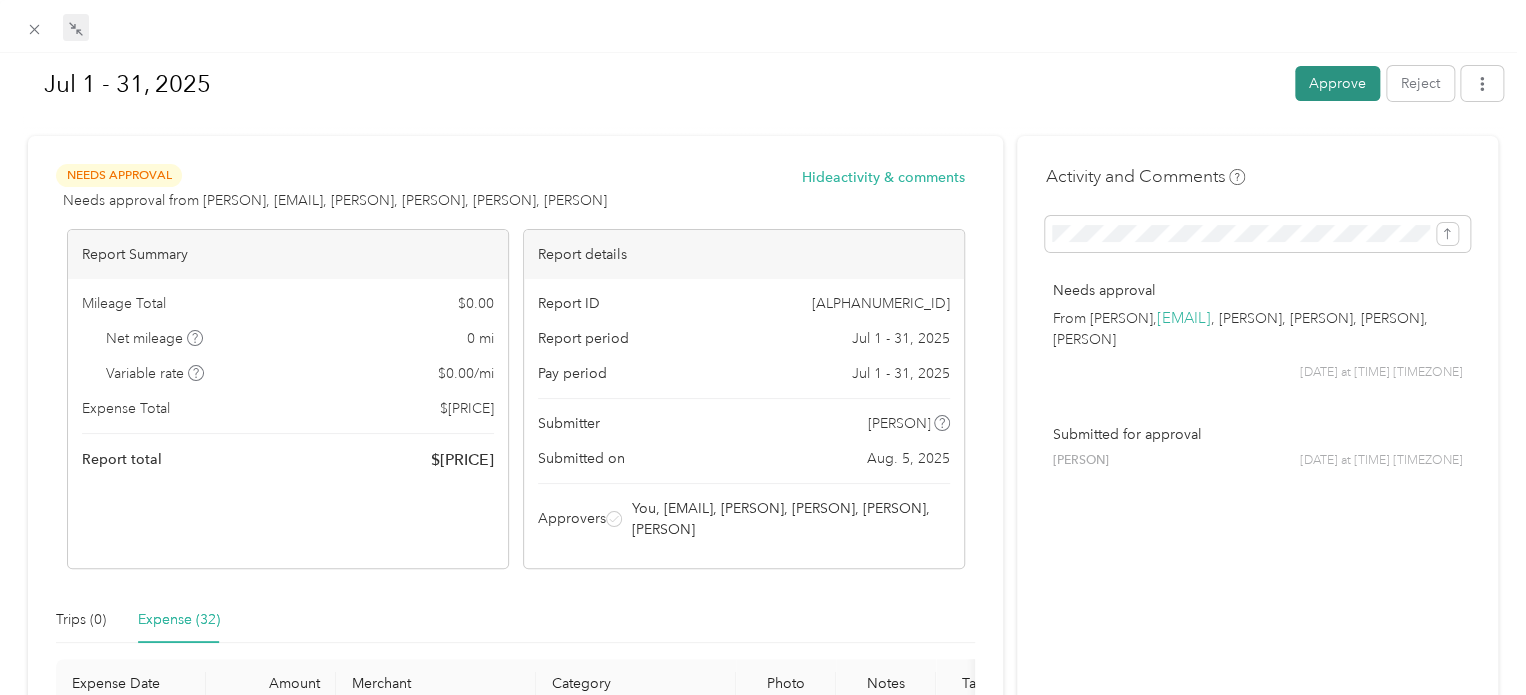 click on "Approve" at bounding box center (1337, 83) 